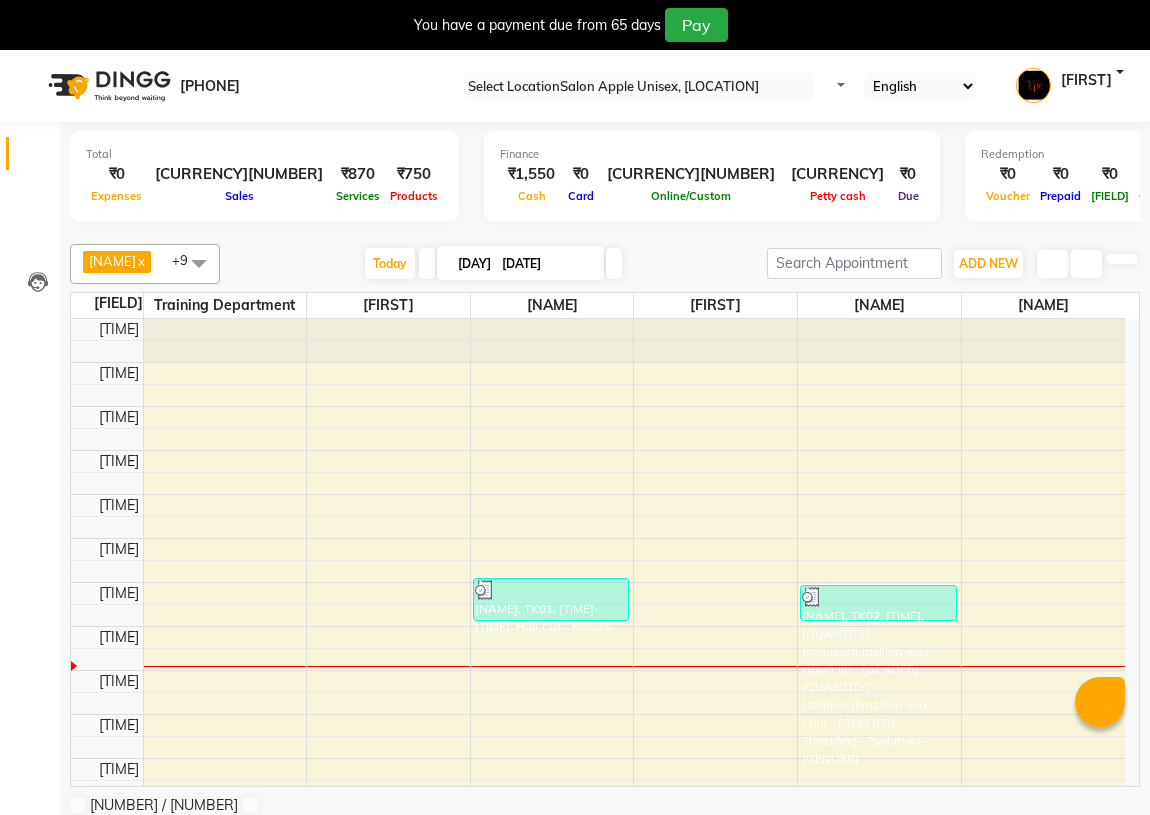 scroll, scrollTop: 0, scrollLeft: 0, axis: both 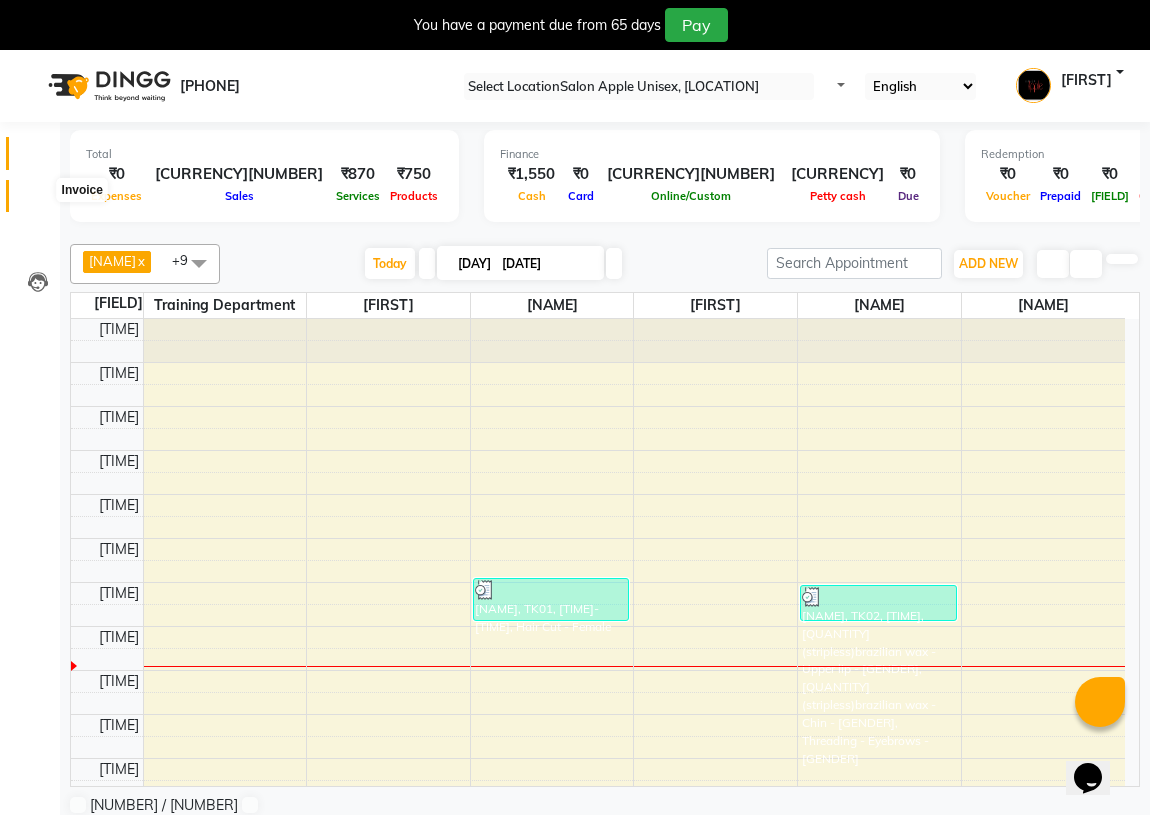 click at bounding box center (38, 201) 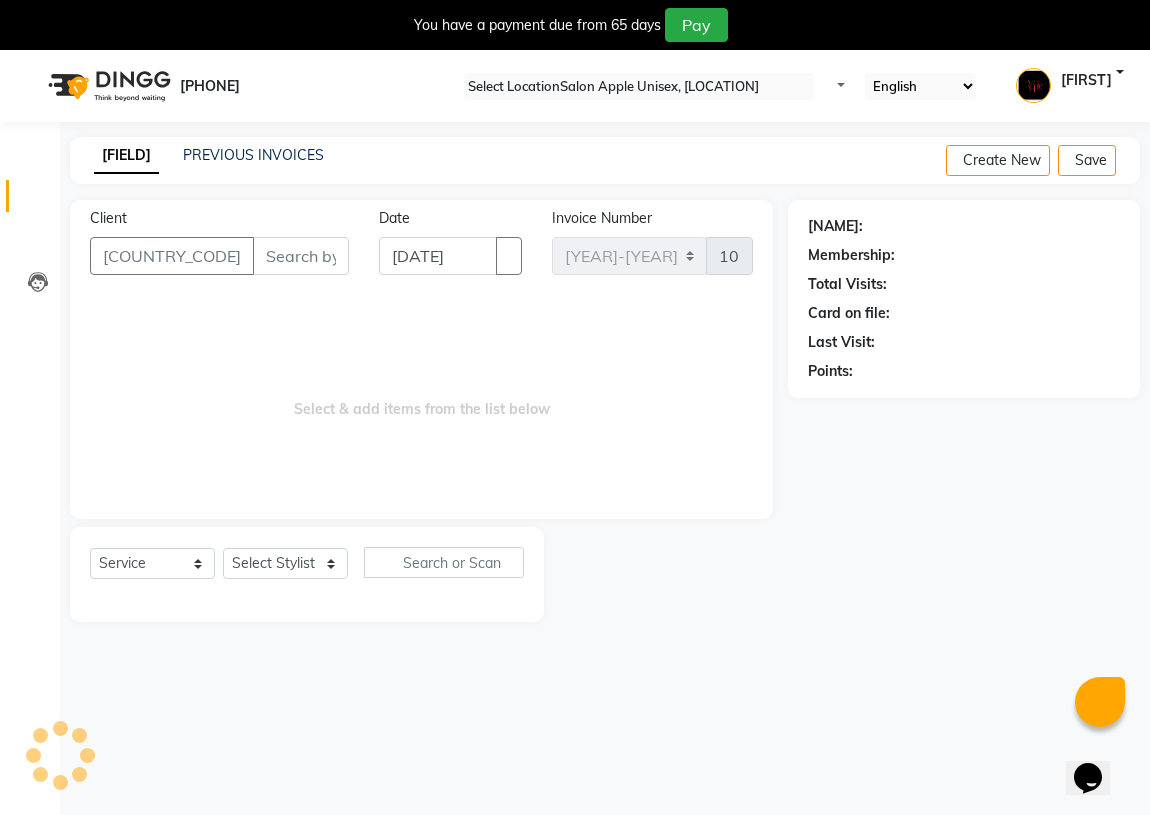 click on "Client" at bounding box center (301, 256) 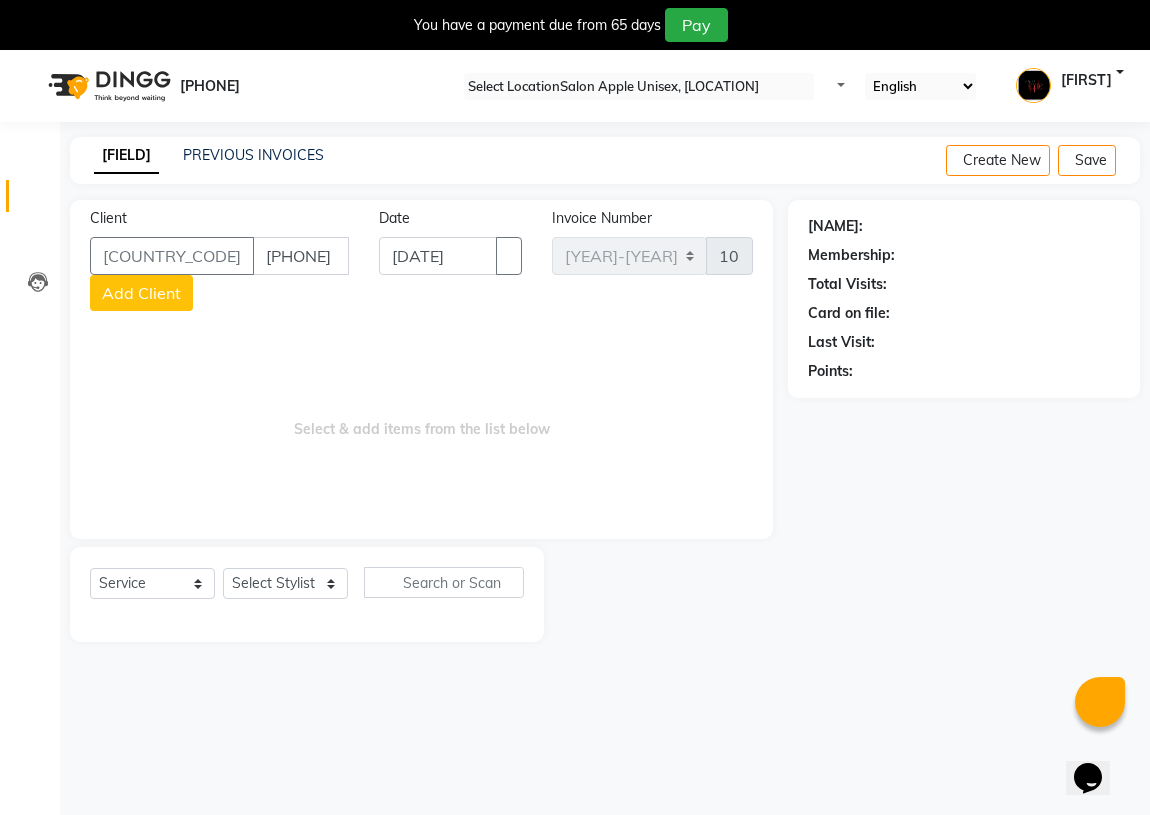 type on "[PHONE]" 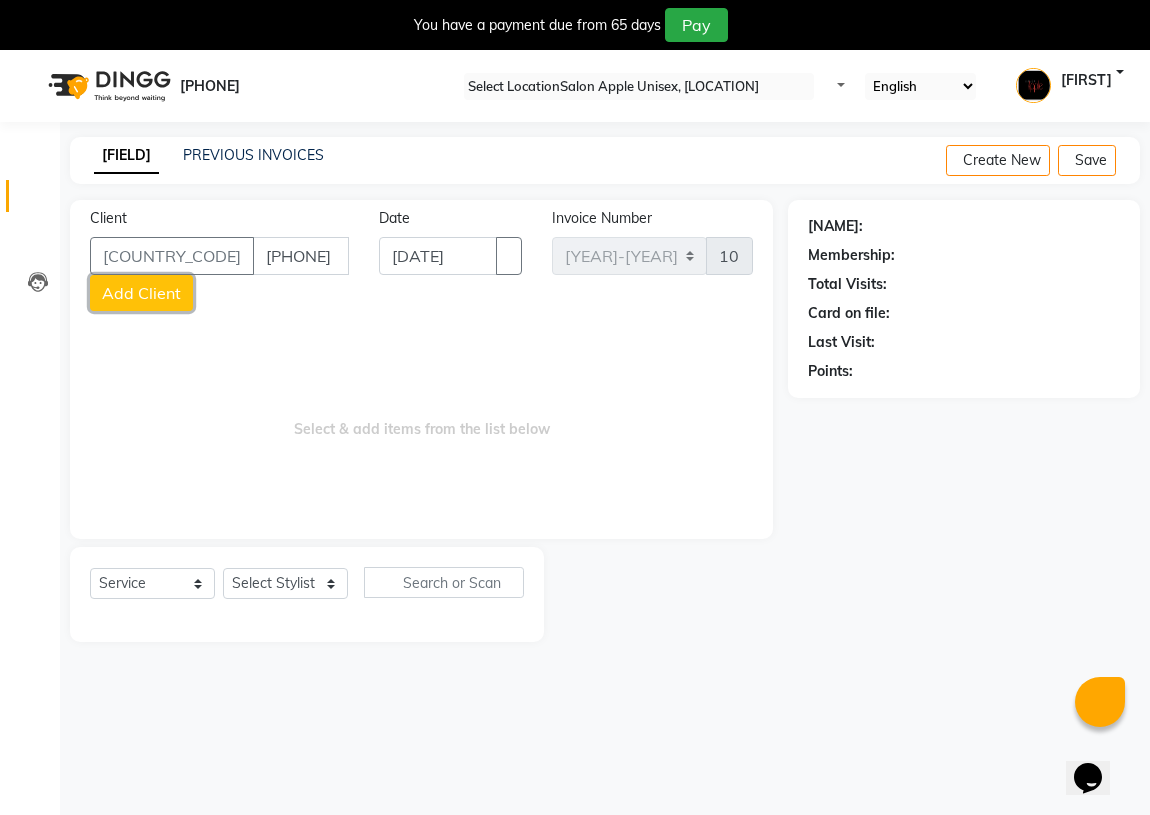 click on "Add Client" at bounding box center (141, 293) 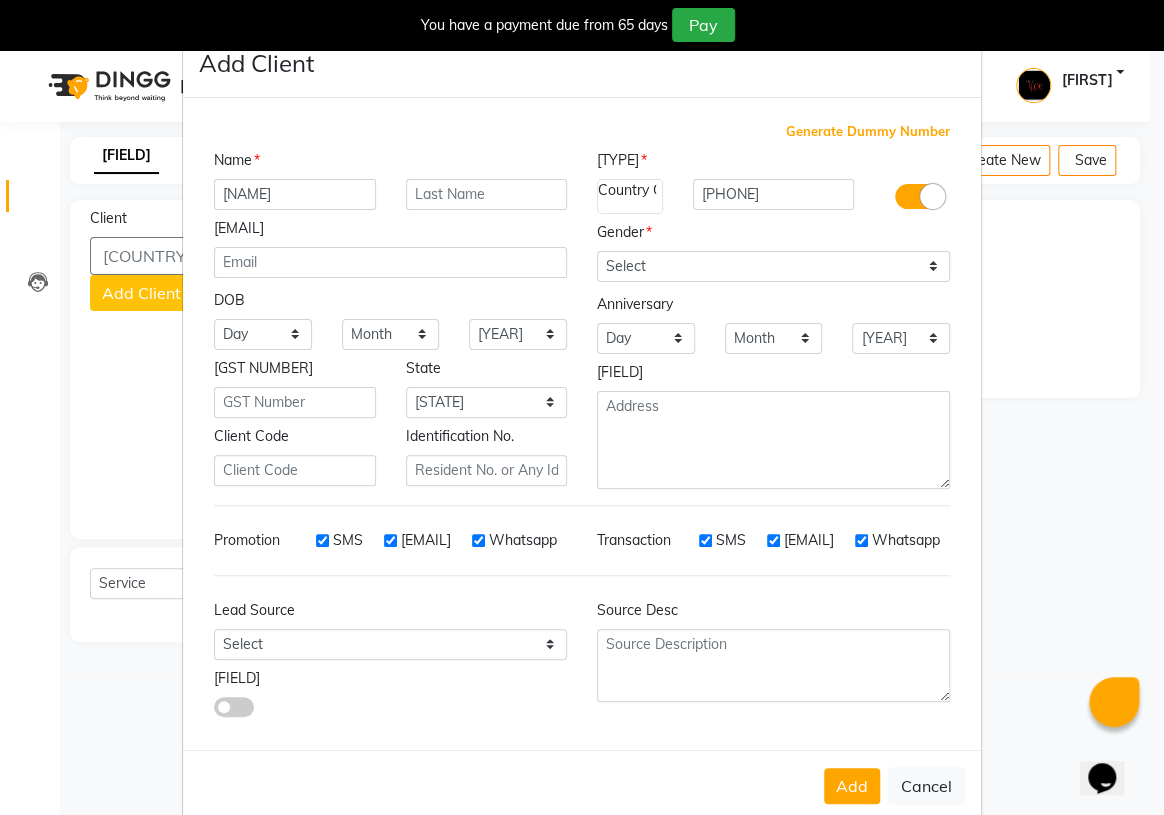 type on "[NAME]" 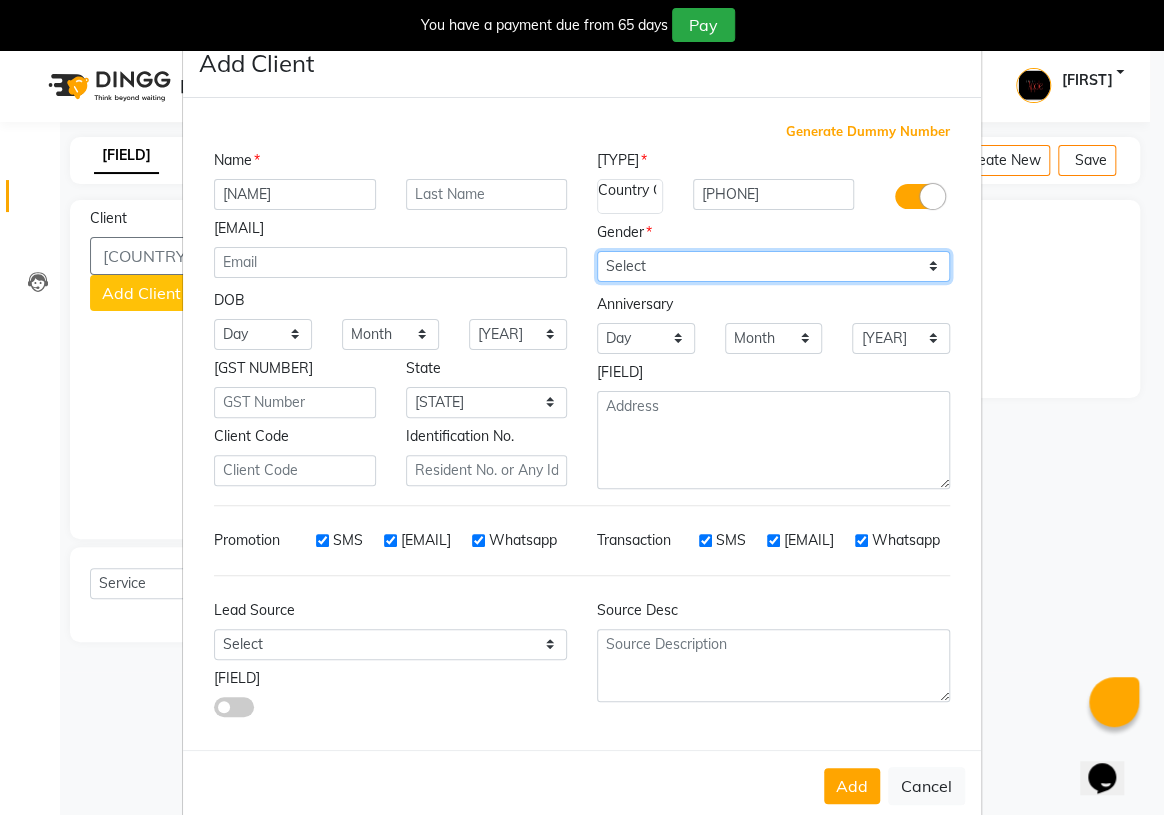 click on "Select Male Female Other Prefer Not To Say" at bounding box center [773, 266] 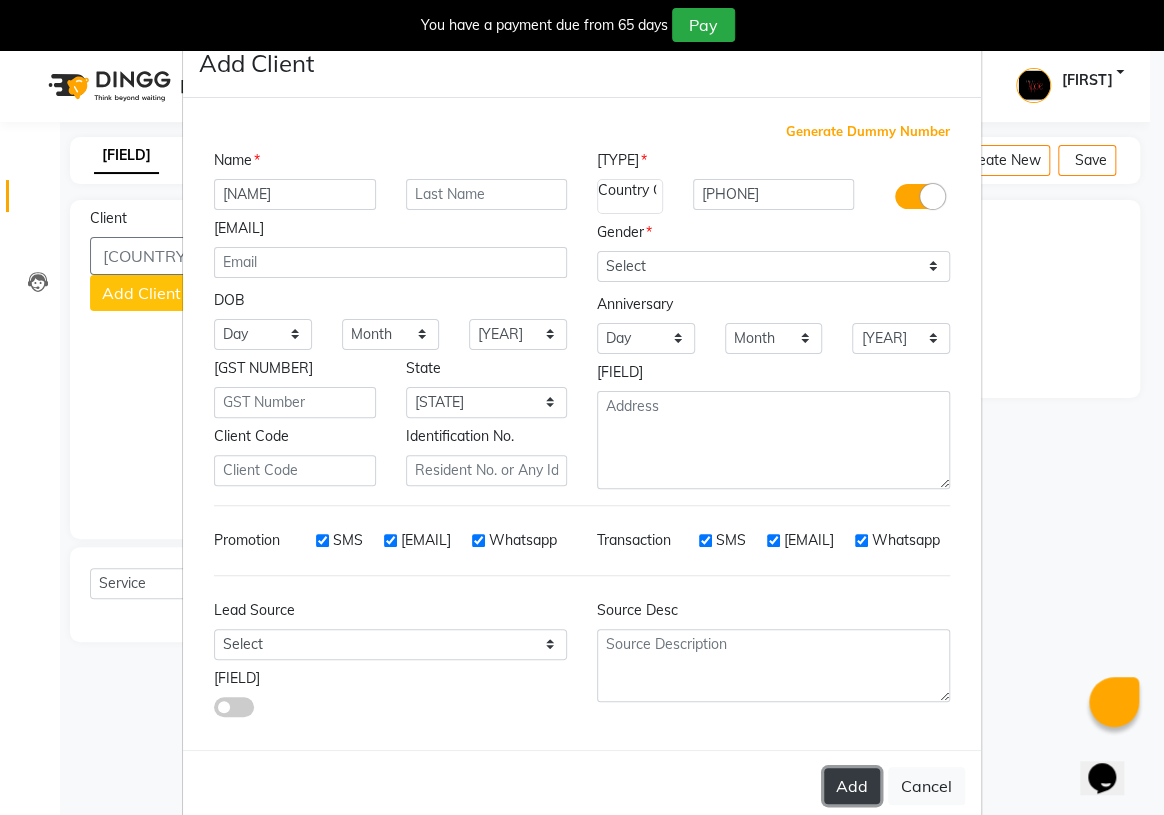 click on "Add" at bounding box center [852, 786] 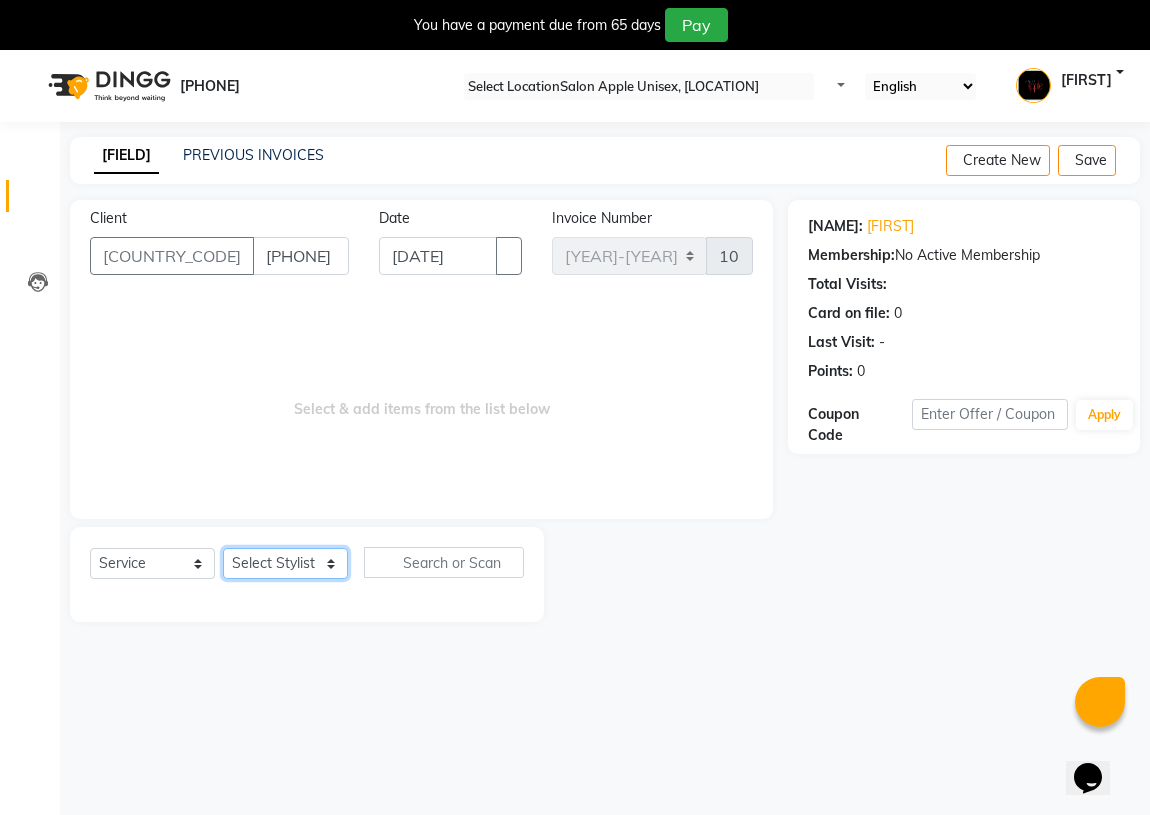 click on "[SERVICE] [NAME] [NAME] [NAME] [NAME] [SERVICE] [NAME]" at bounding box center [285, 563] 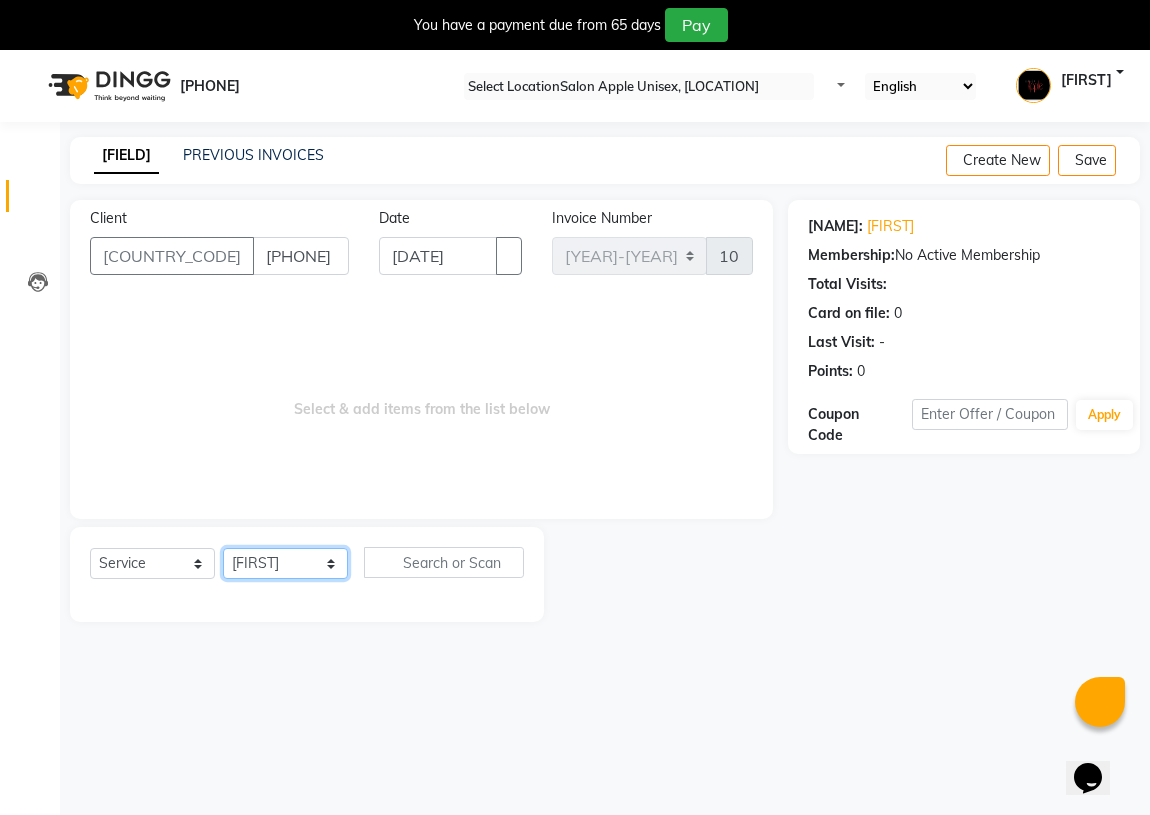 click on "[SERVICE] [NAME] [NAME] [NAME] [NAME] [SERVICE] [NAME]" at bounding box center (285, 563) 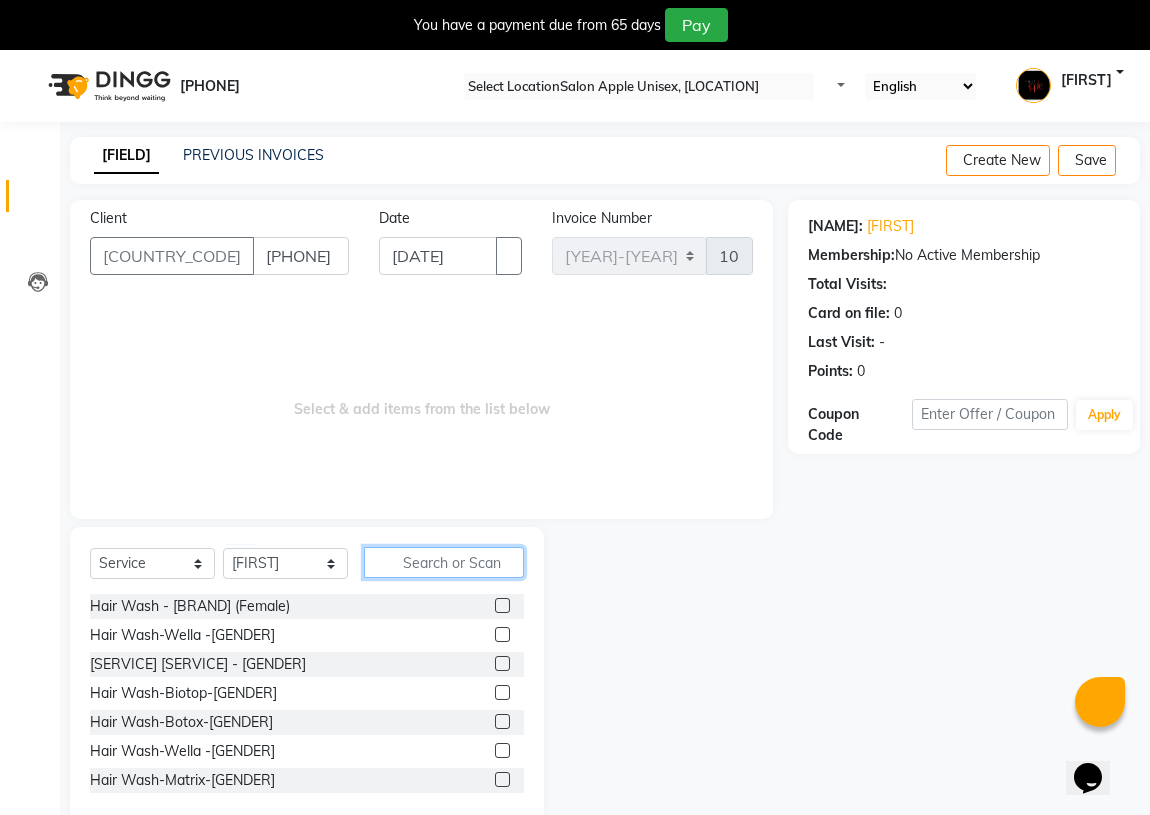 click at bounding box center (444, 562) 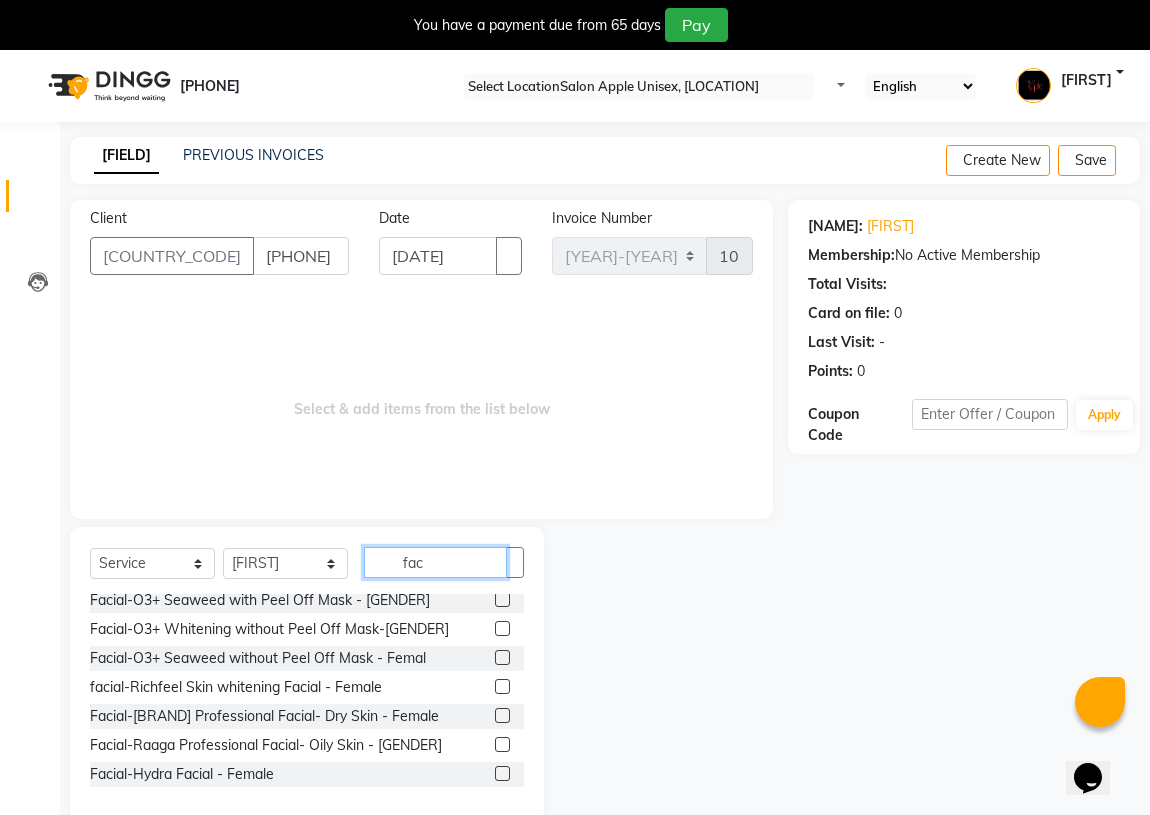 scroll, scrollTop: 90, scrollLeft: 0, axis: vertical 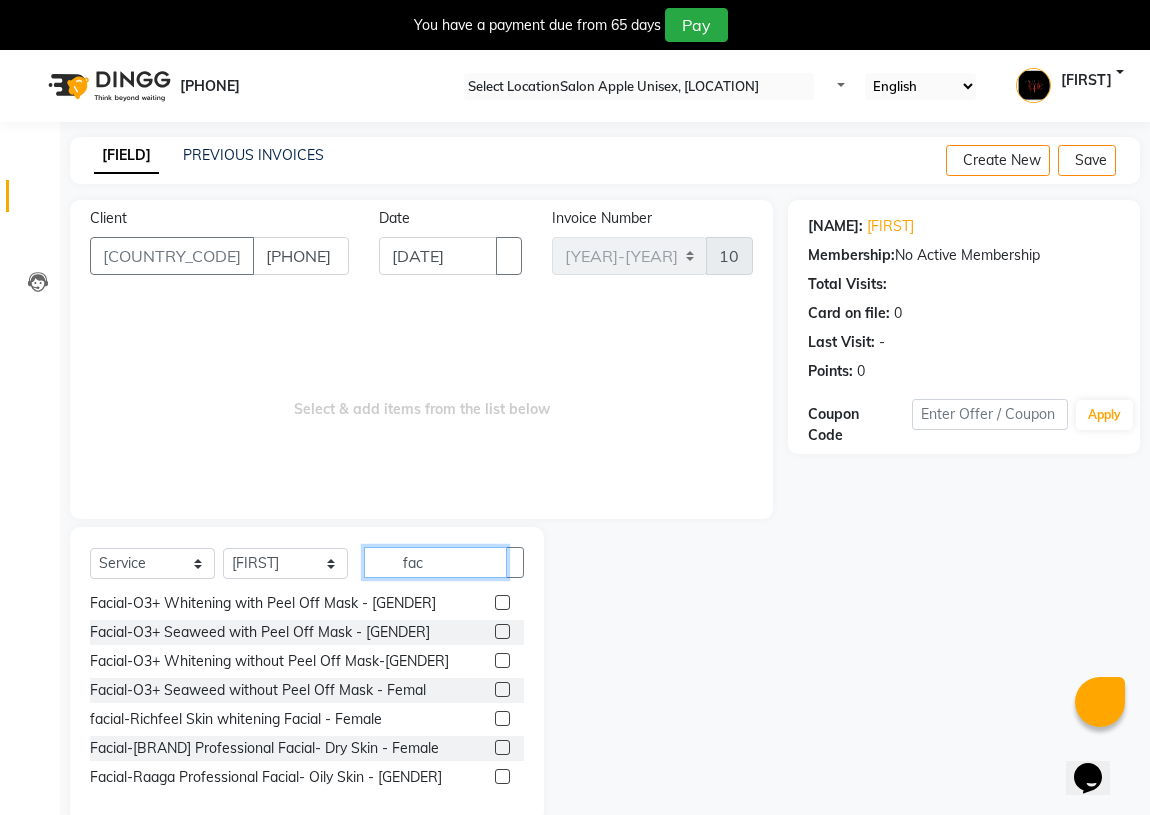 type on "fac" 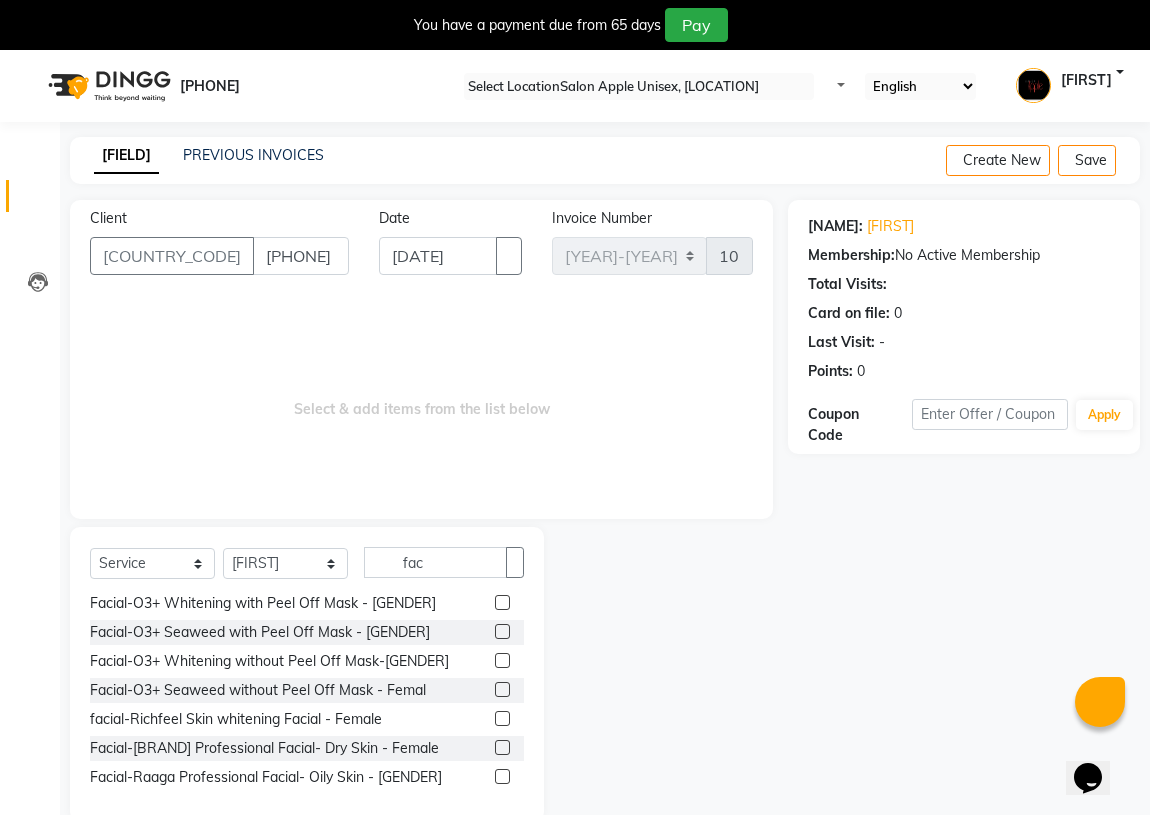 click at bounding box center [502, 718] 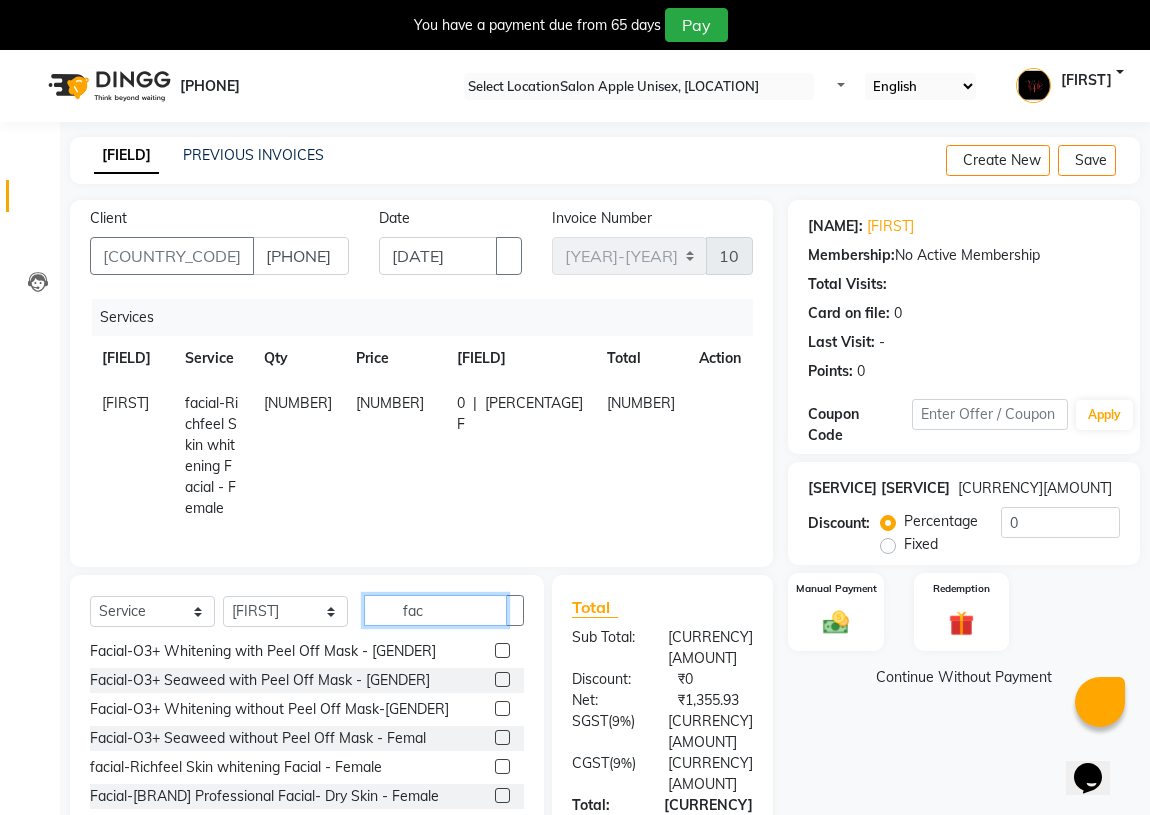 click on "fac" at bounding box center (435, 610) 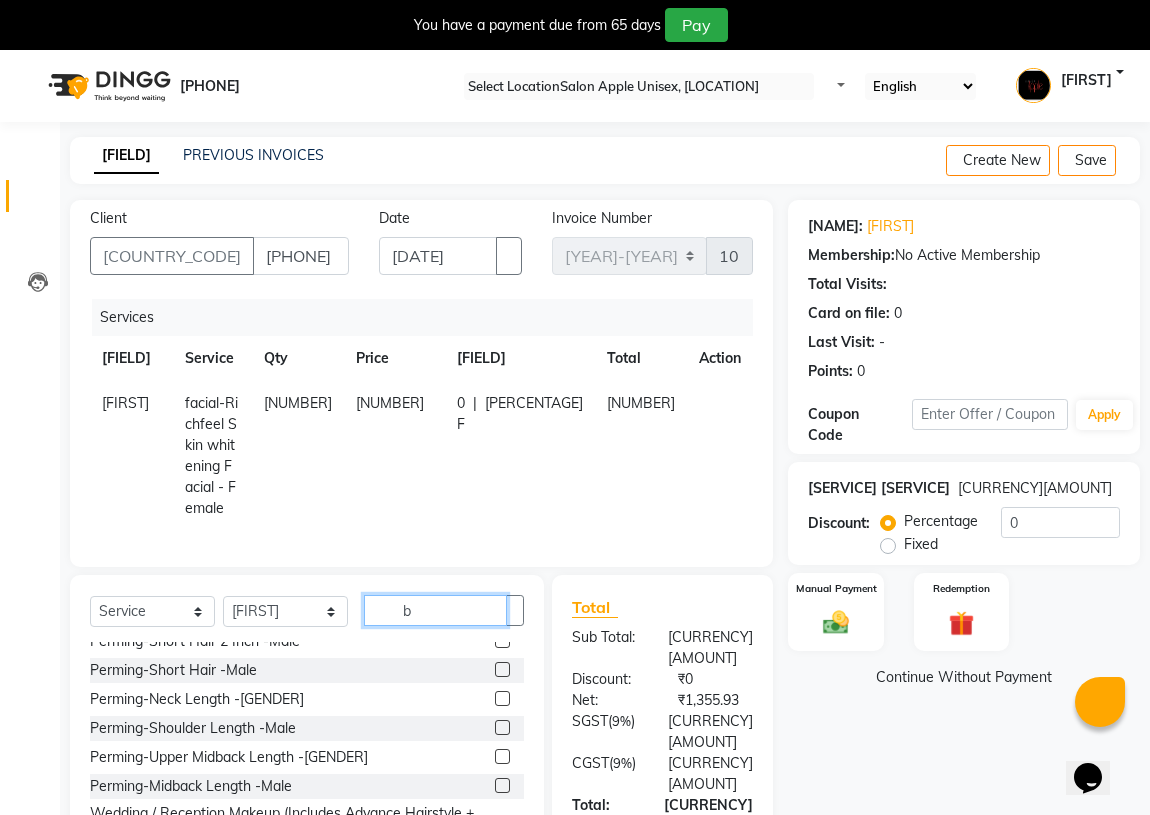scroll, scrollTop: 303, scrollLeft: 0, axis: vertical 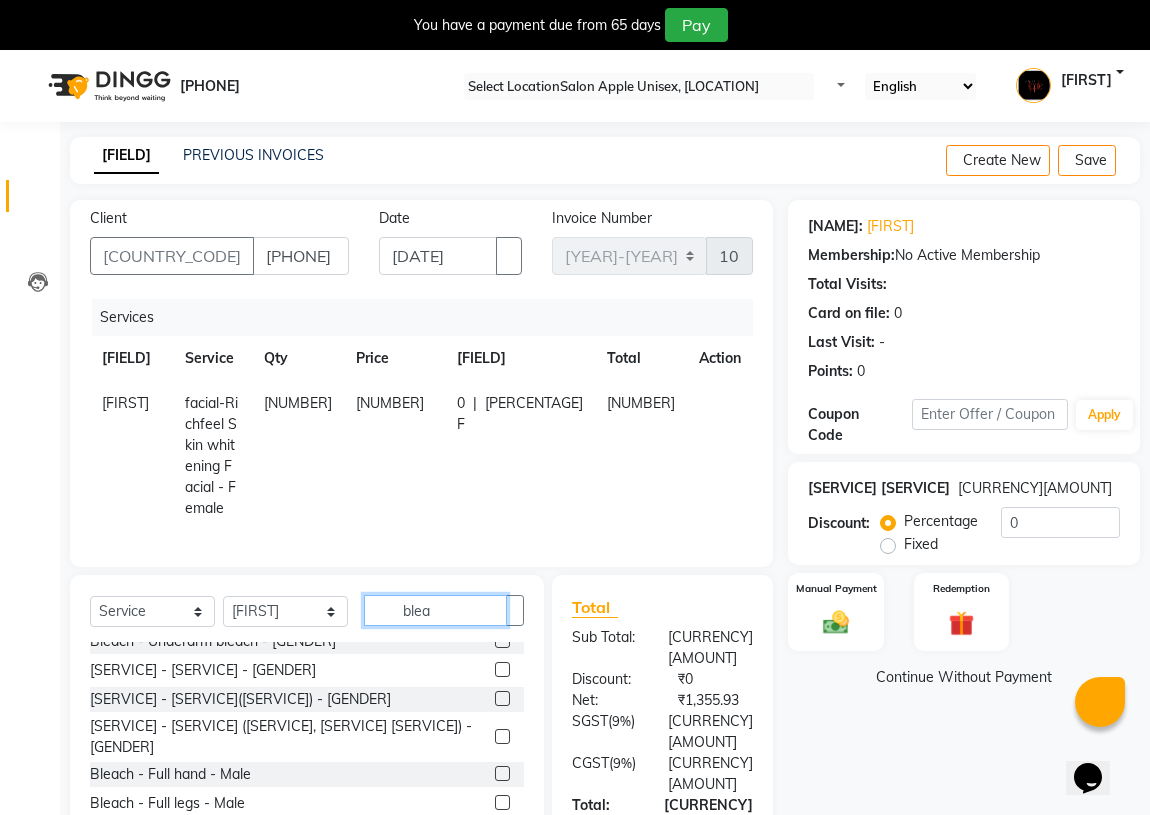 type on "blea" 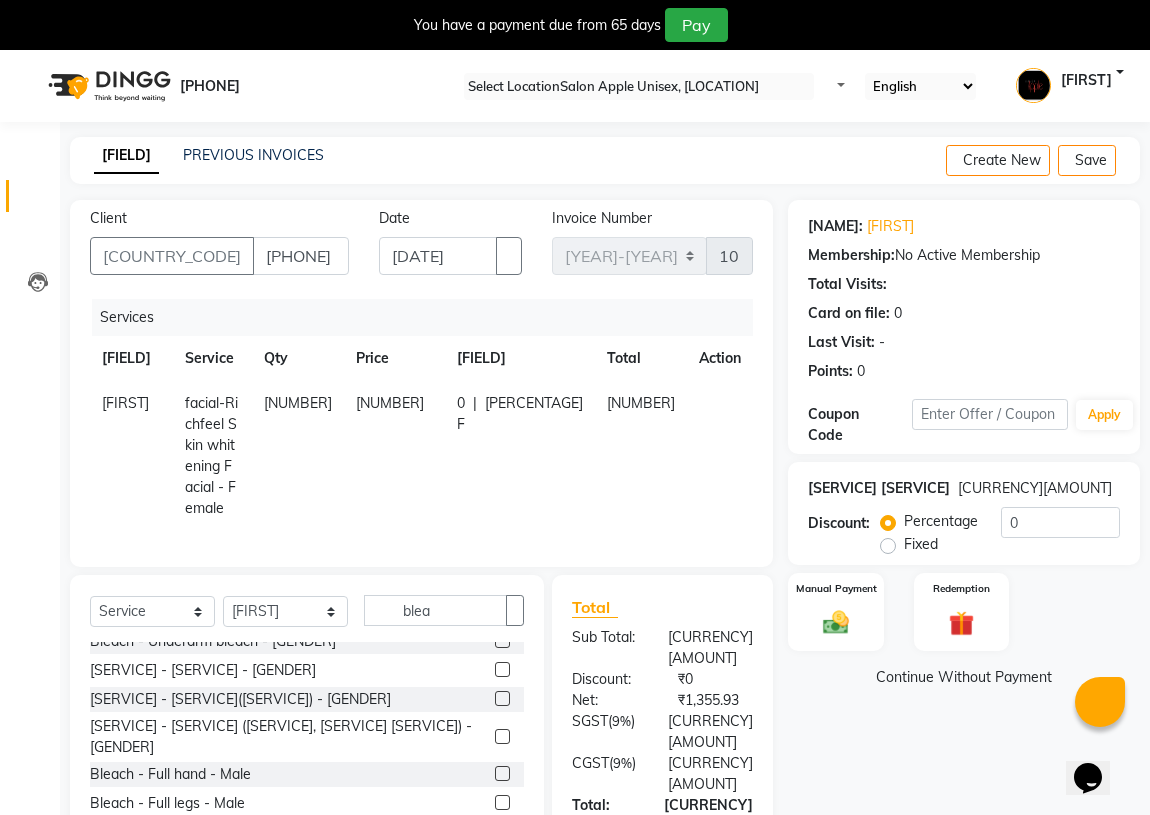 click at bounding box center [502, 698] 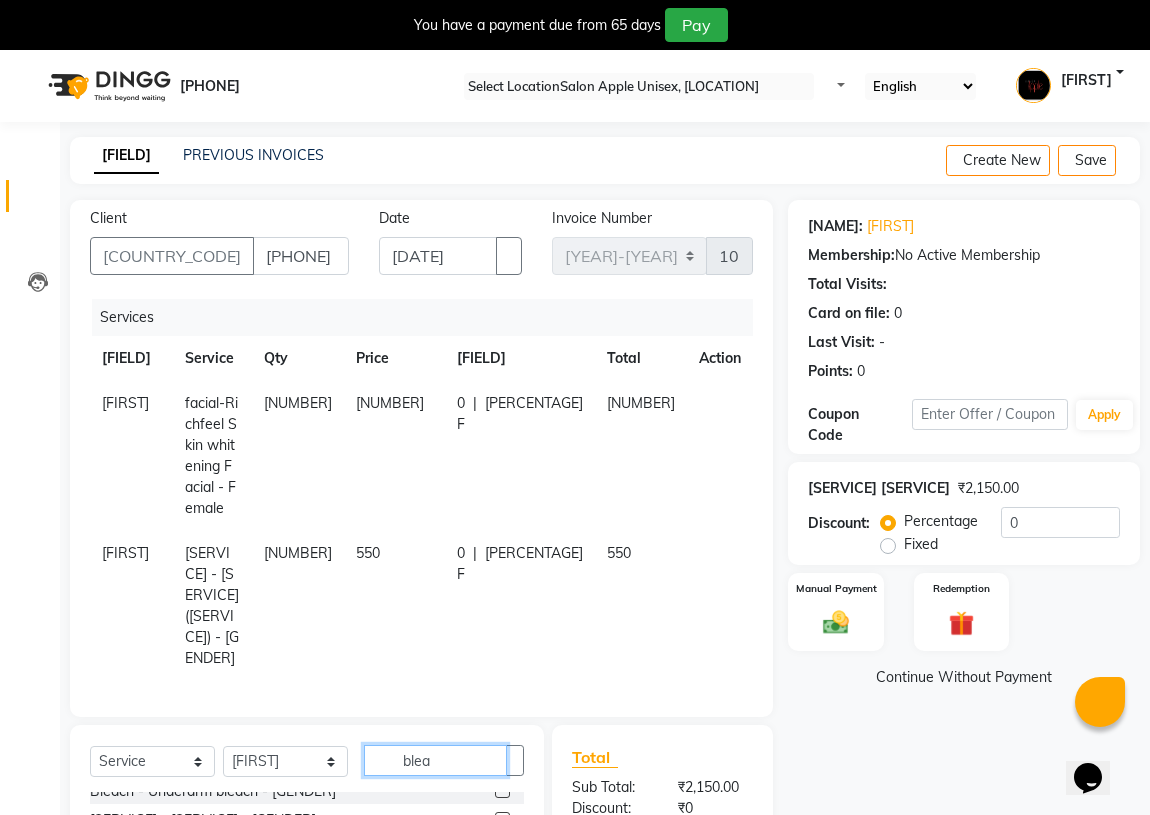 click on "blea" at bounding box center [435, 760] 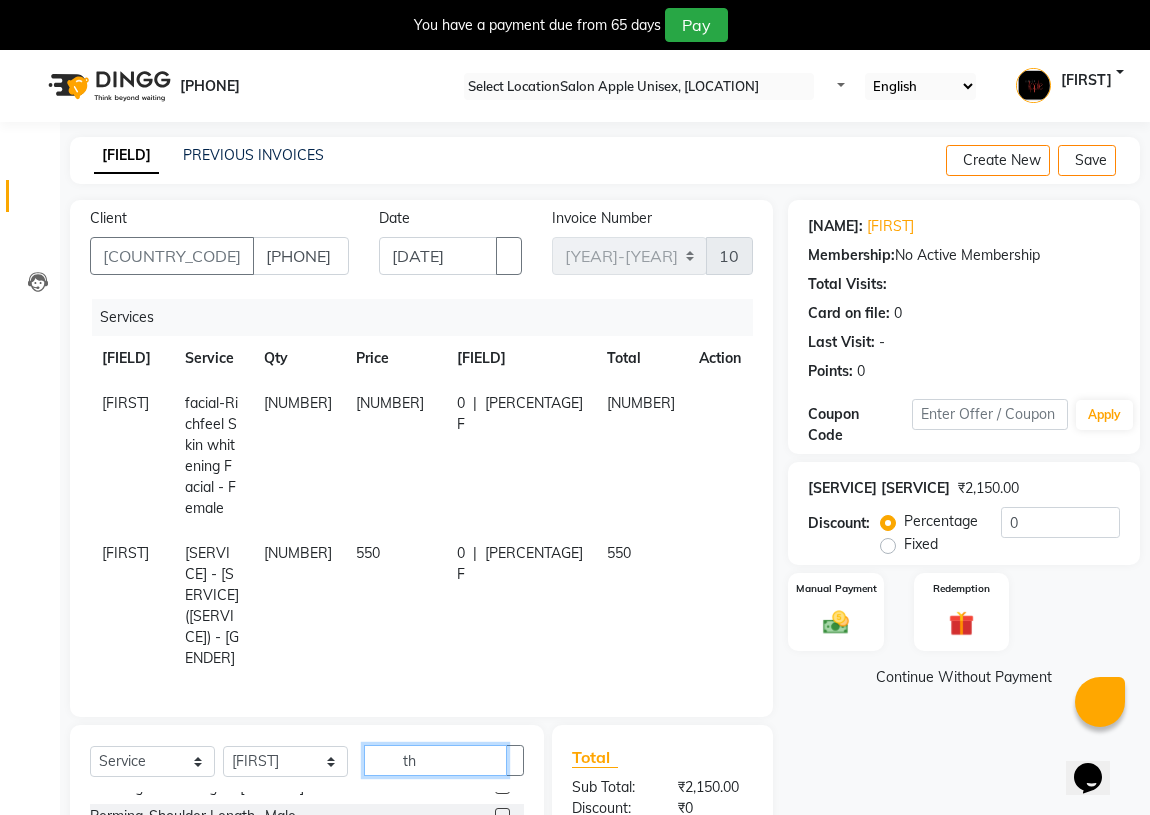 scroll, scrollTop: 0, scrollLeft: 0, axis: both 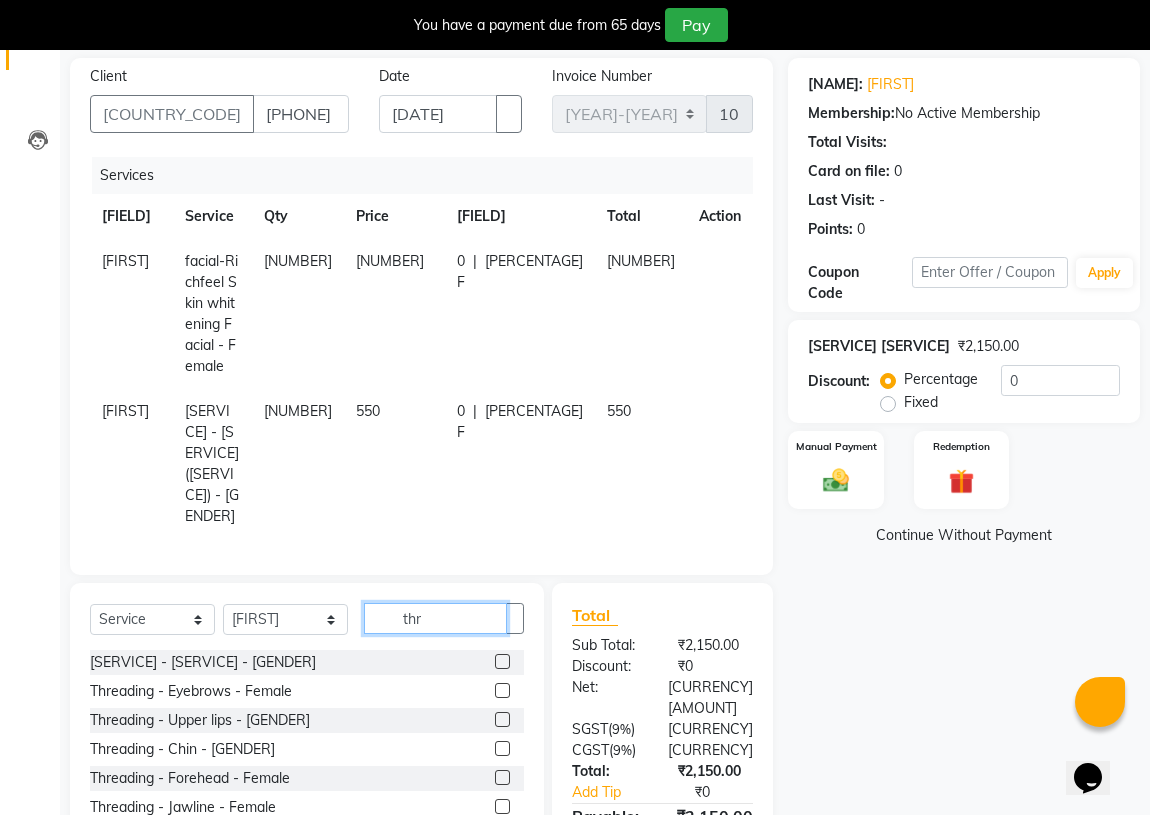 type on "thr" 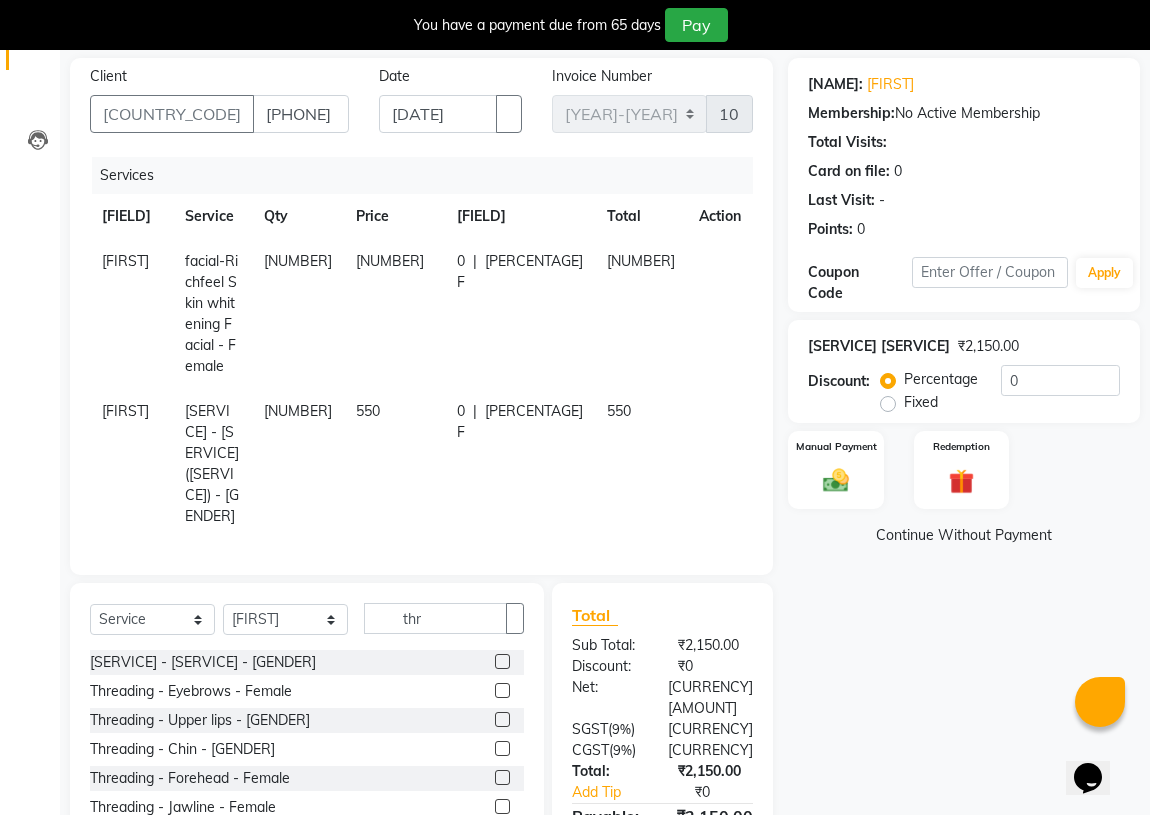 click at bounding box center [502, 690] 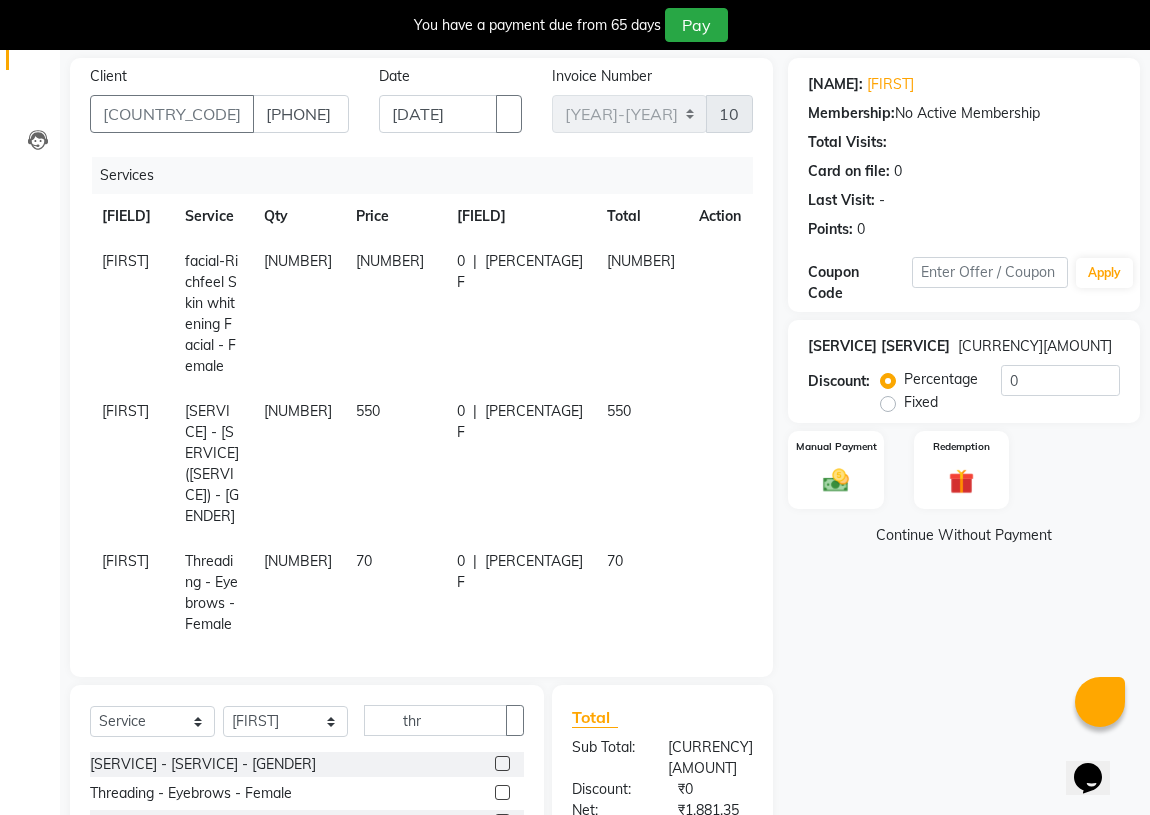 click at bounding box center (502, 879) 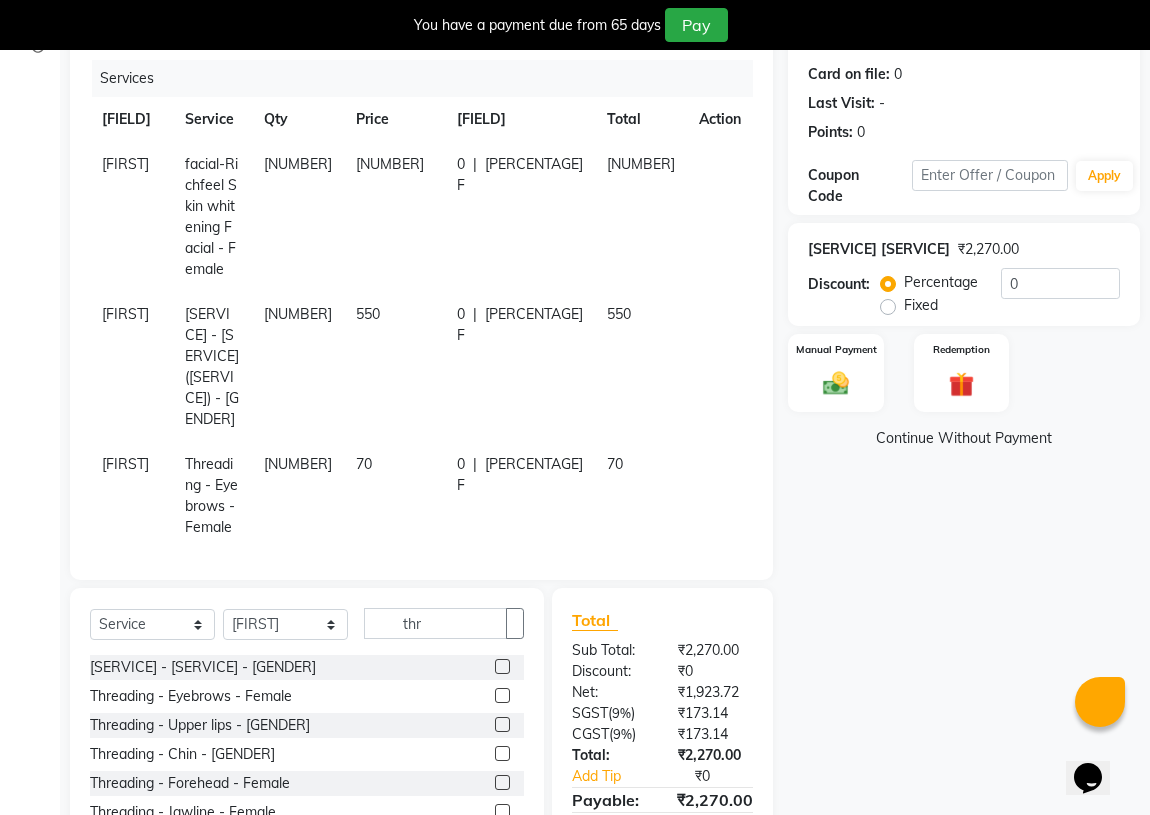 scroll, scrollTop: 316, scrollLeft: 0, axis: vertical 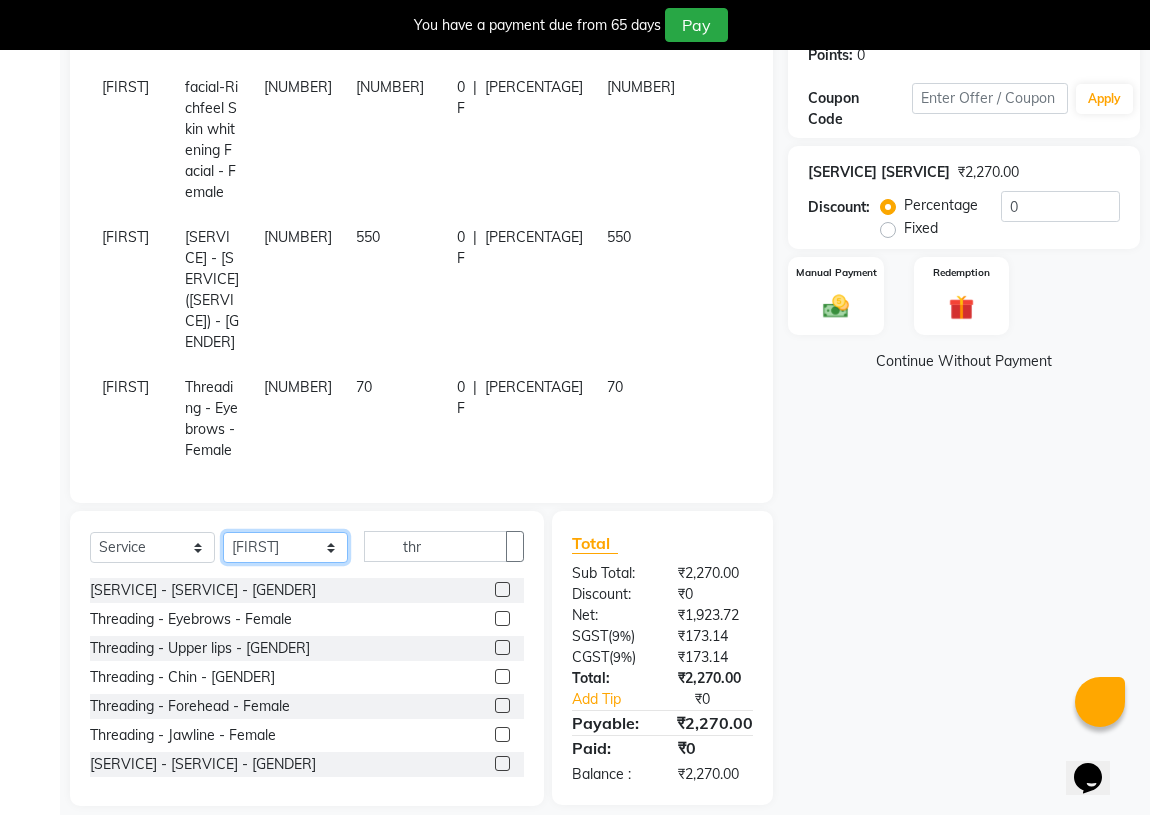 click on "[SERVICE] [NAME] [NAME] [NAME] [NAME] [SERVICE] [NAME]" at bounding box center [285, 547] 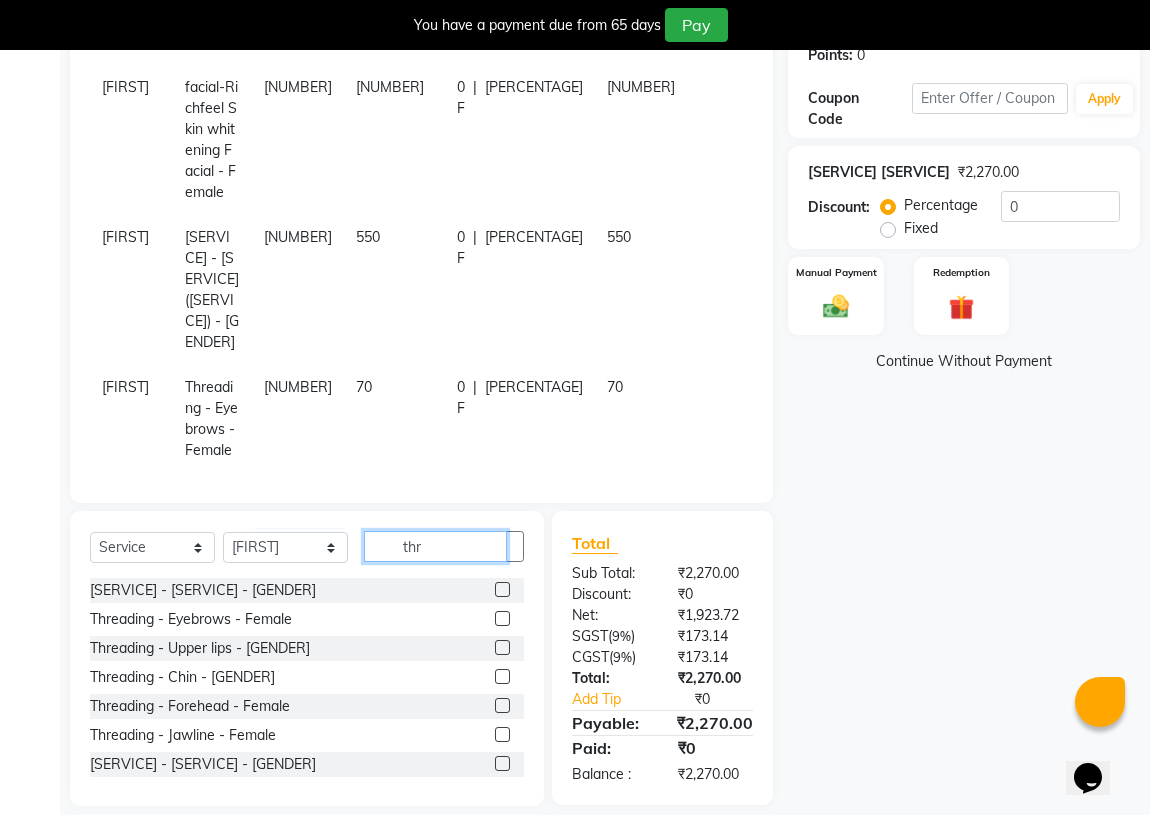 click on "thr" at bounding box center (435, 546) 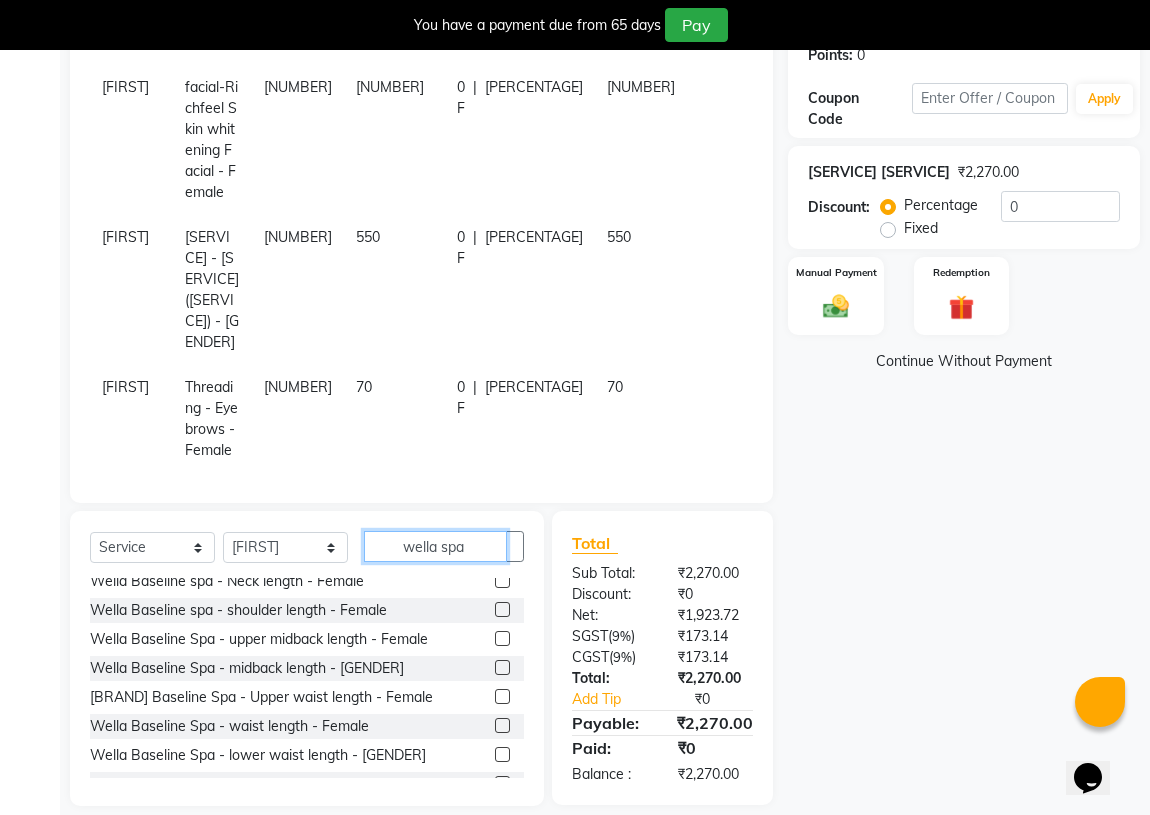 scroll, scrollTop: 545, scrollLeft: 0, axis: vertical 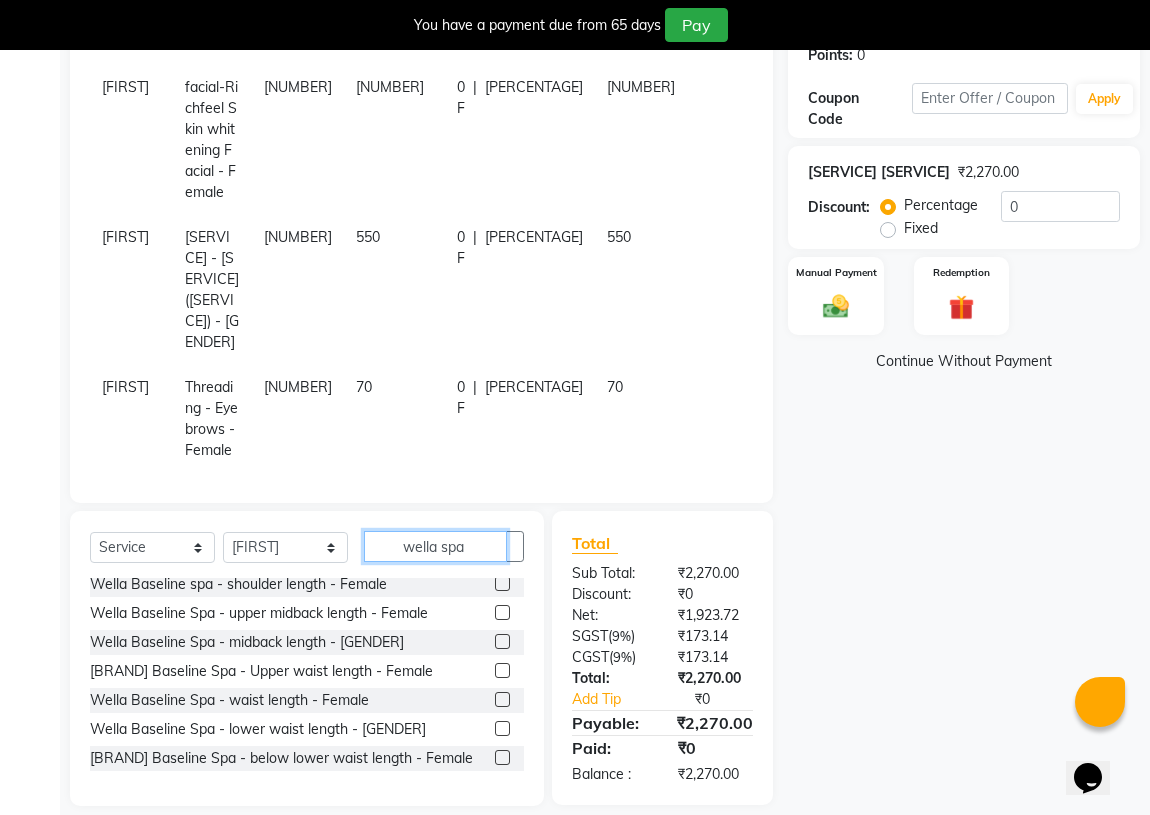 type on "wella spa" 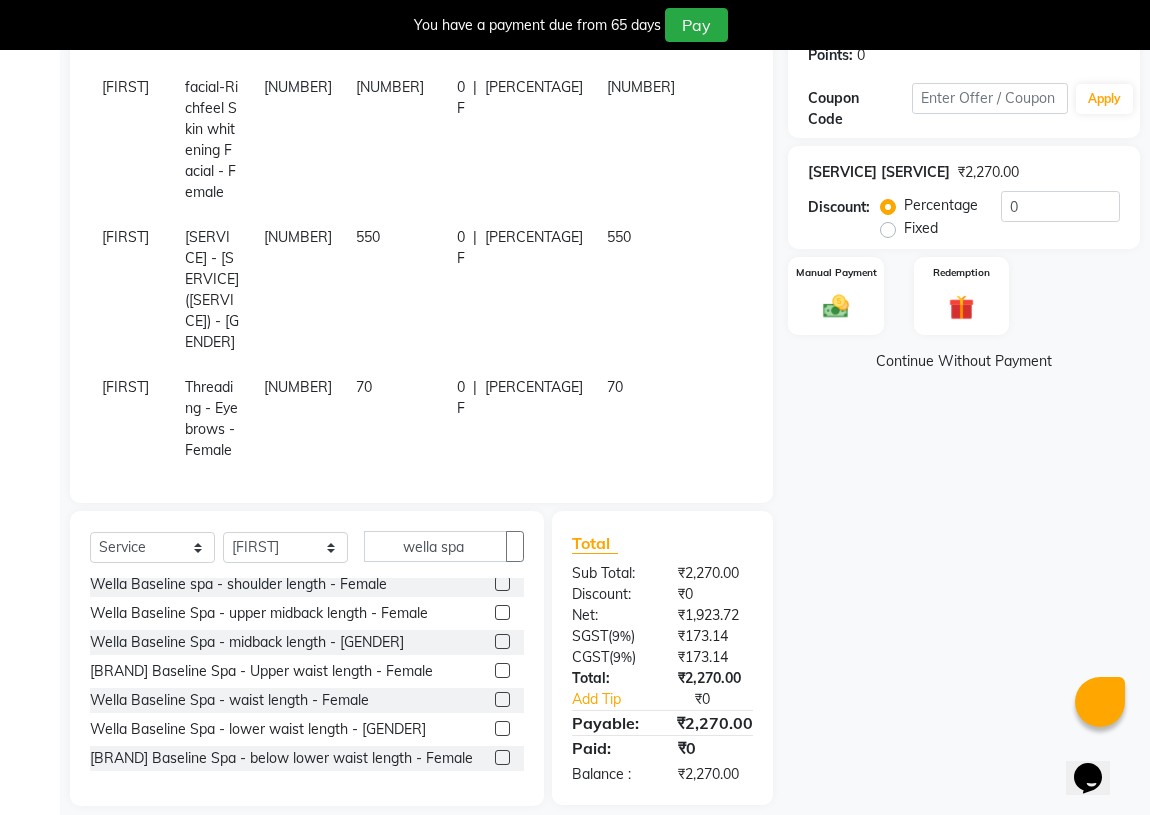 click at bounding box center (502, 670) 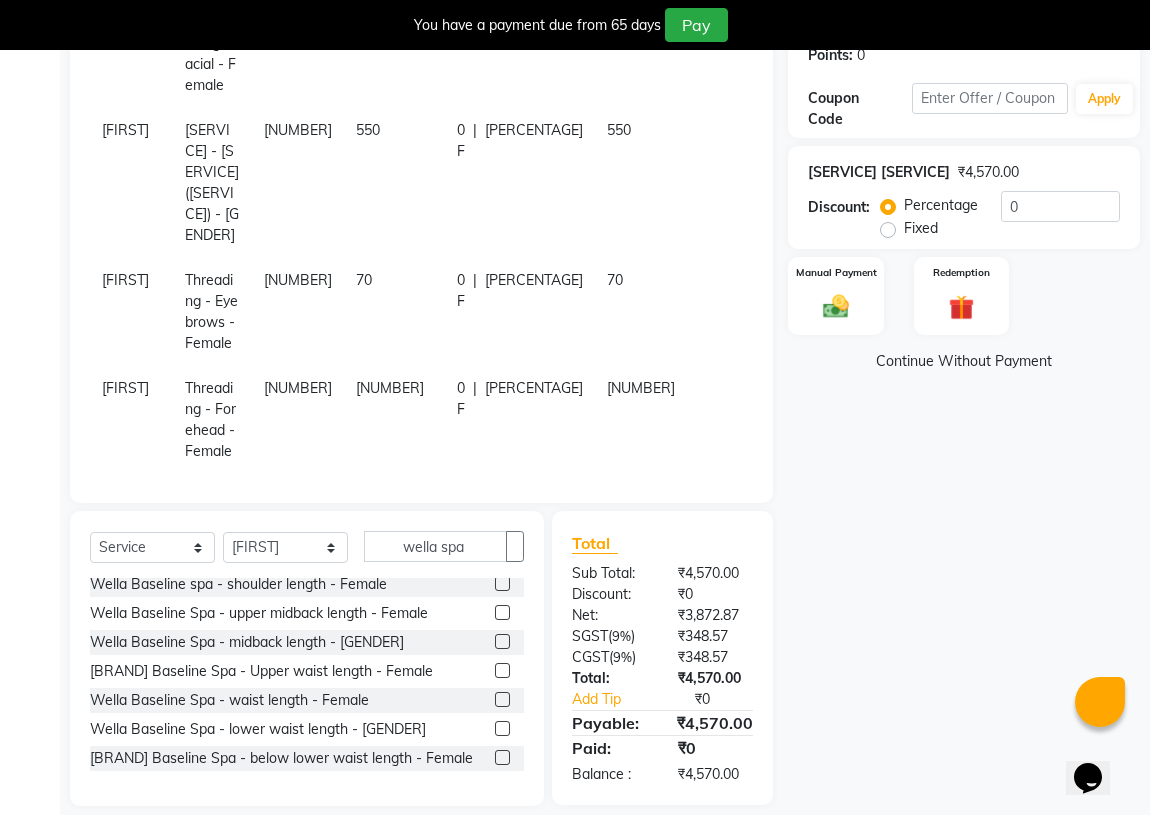 scroll, scrollTop: 110, scrollLeft: 0, axis: vertical 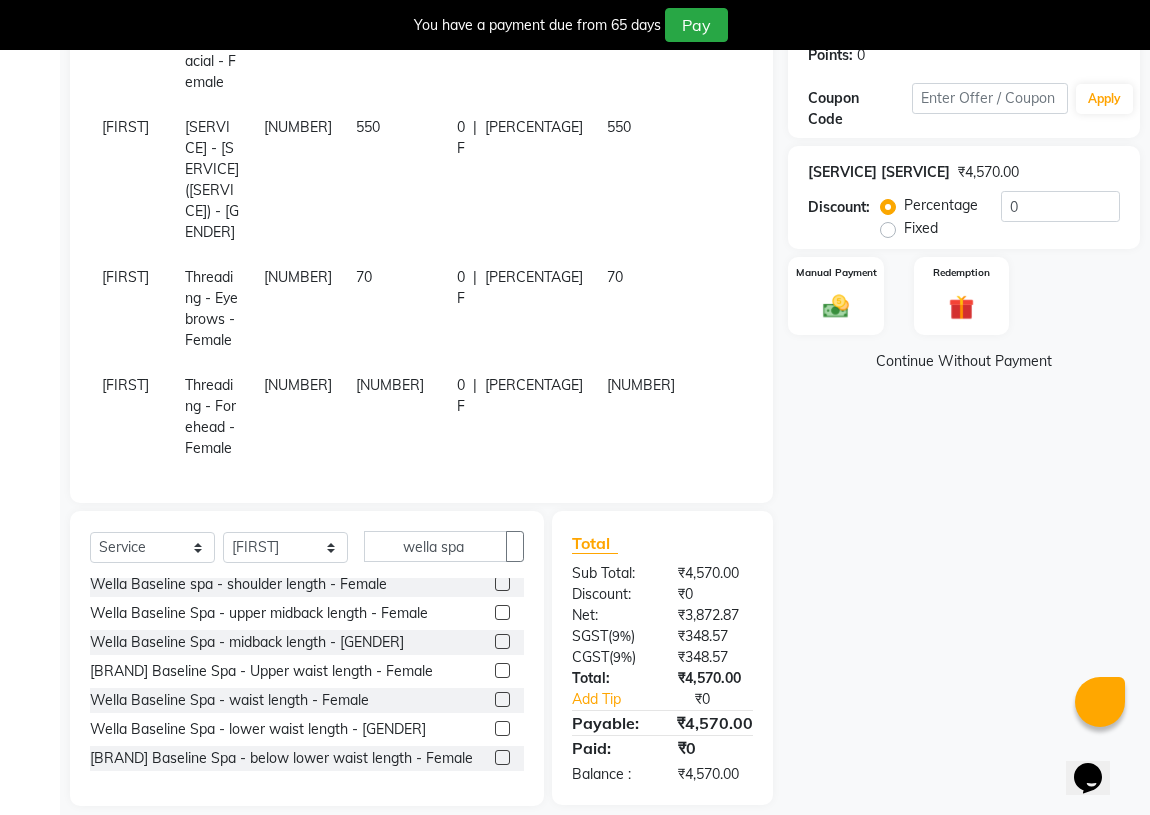 click on "Fixed" at bounding box center (912, 228) 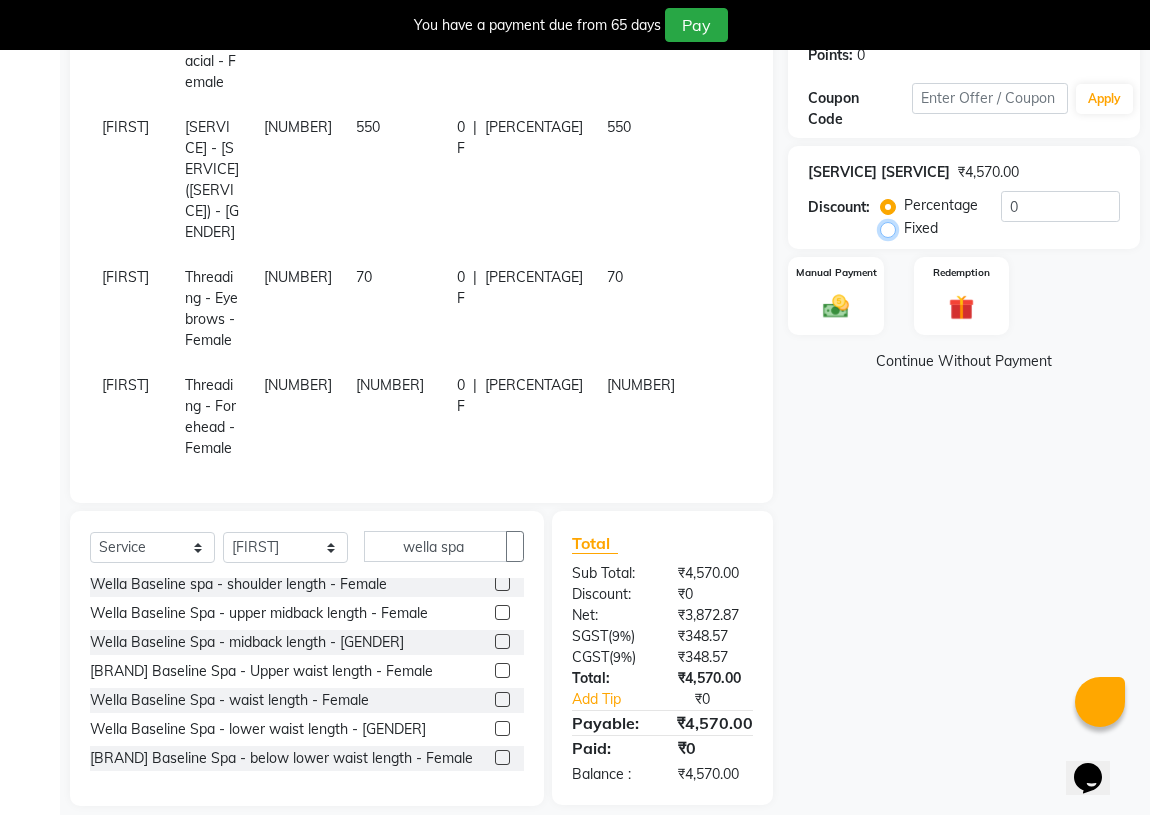 click on "Fixed" at bounding box center [892, 228] 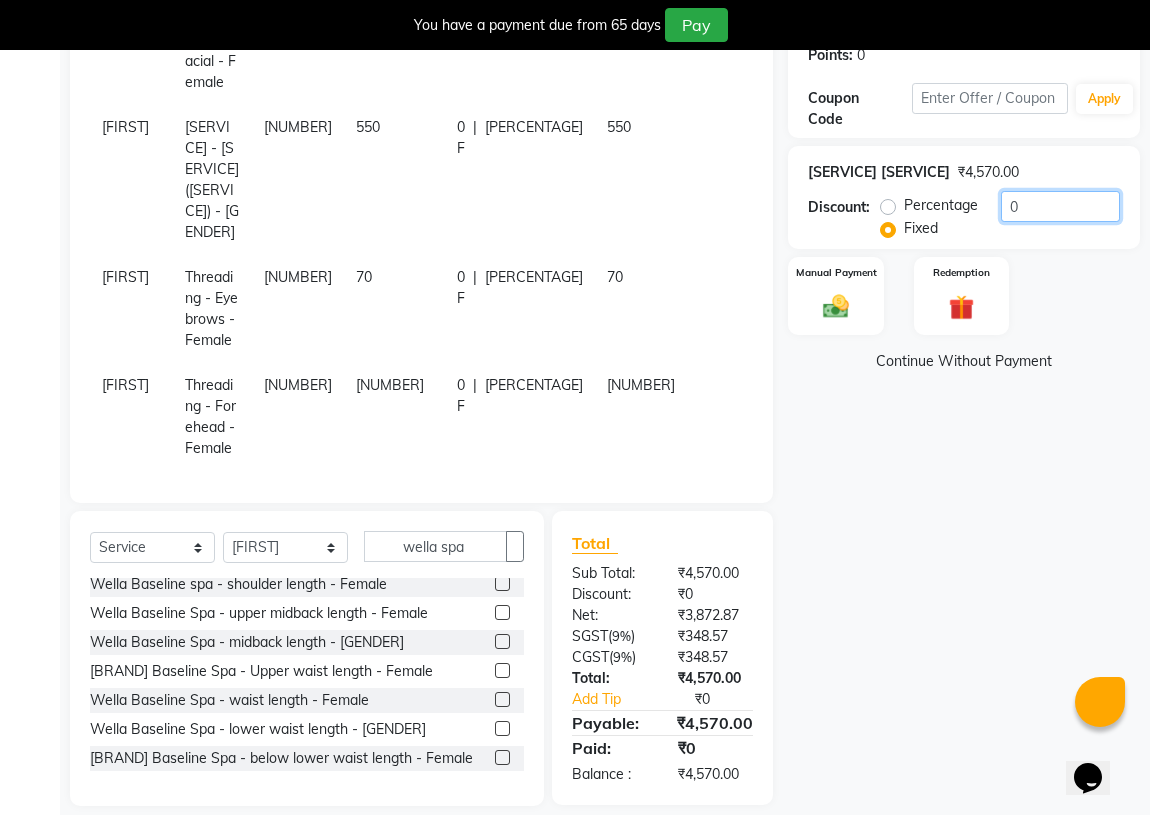 click on "0" at bounding box center [1060, 206] 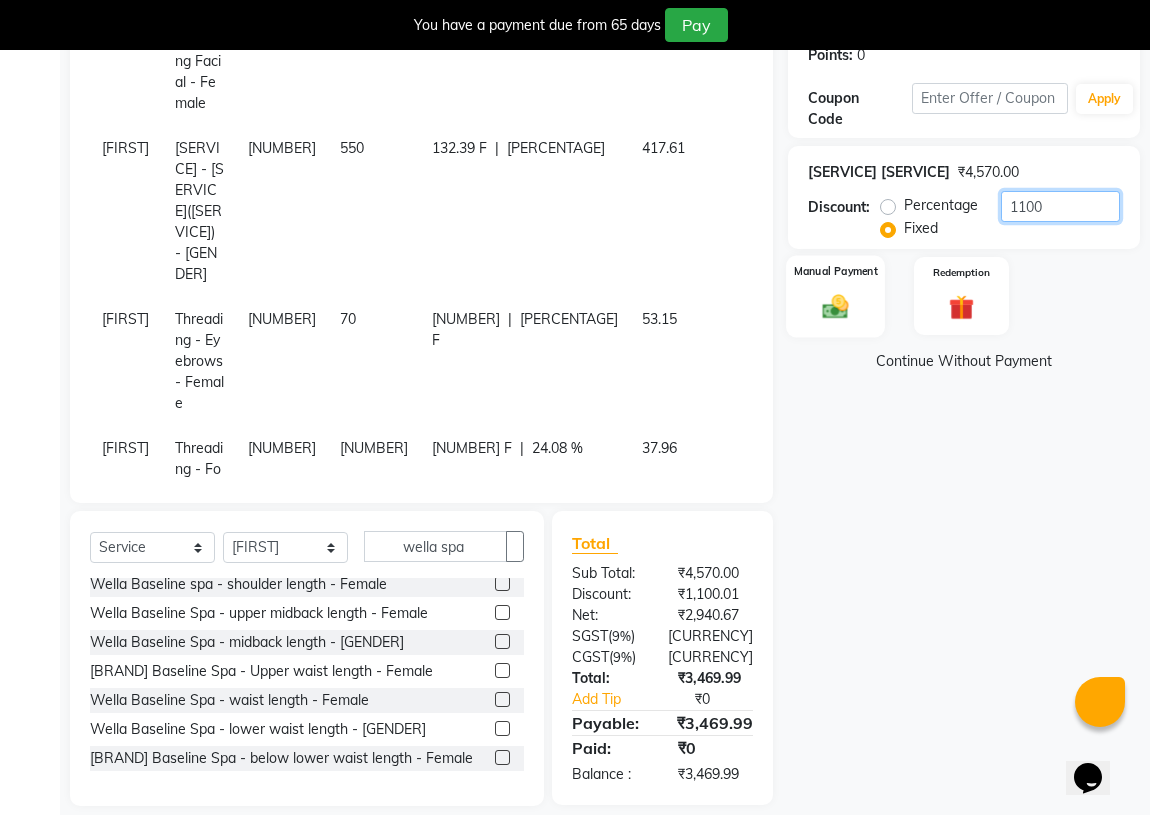 type on "1100" 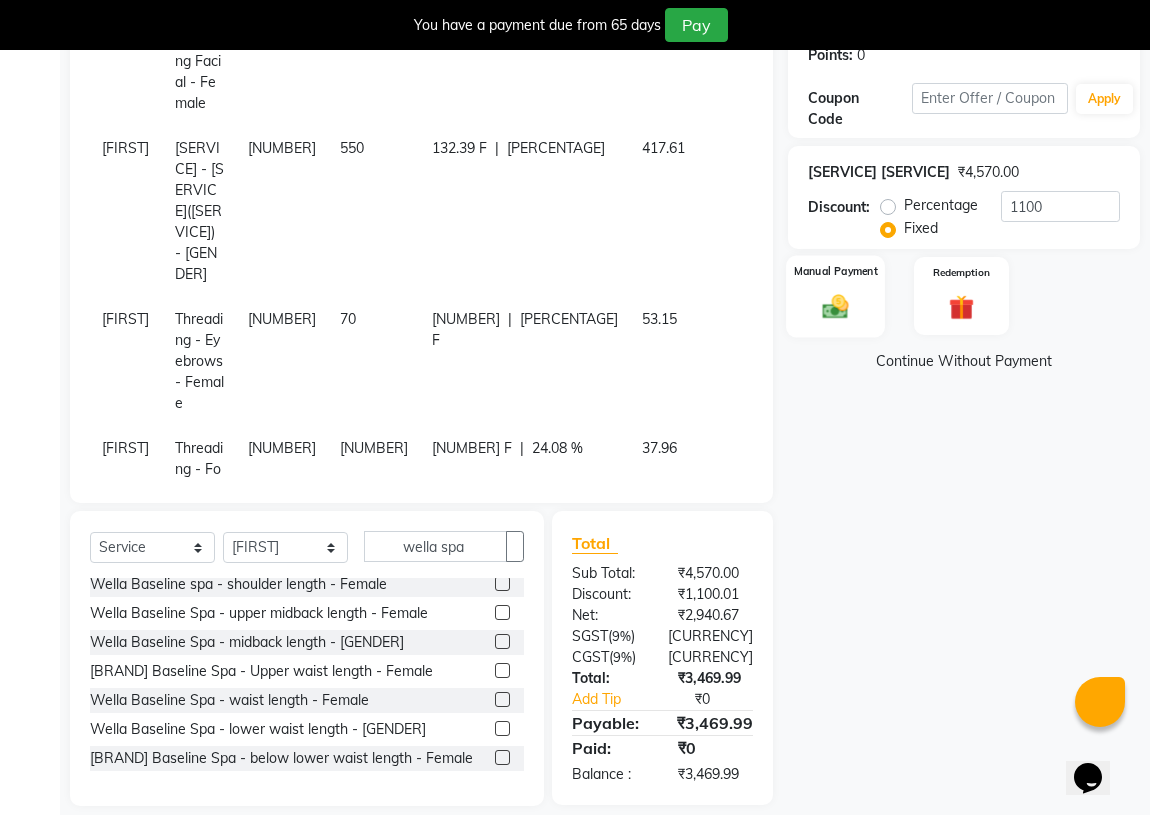 click on "Manual Payment" at bounding box center (835, 296) 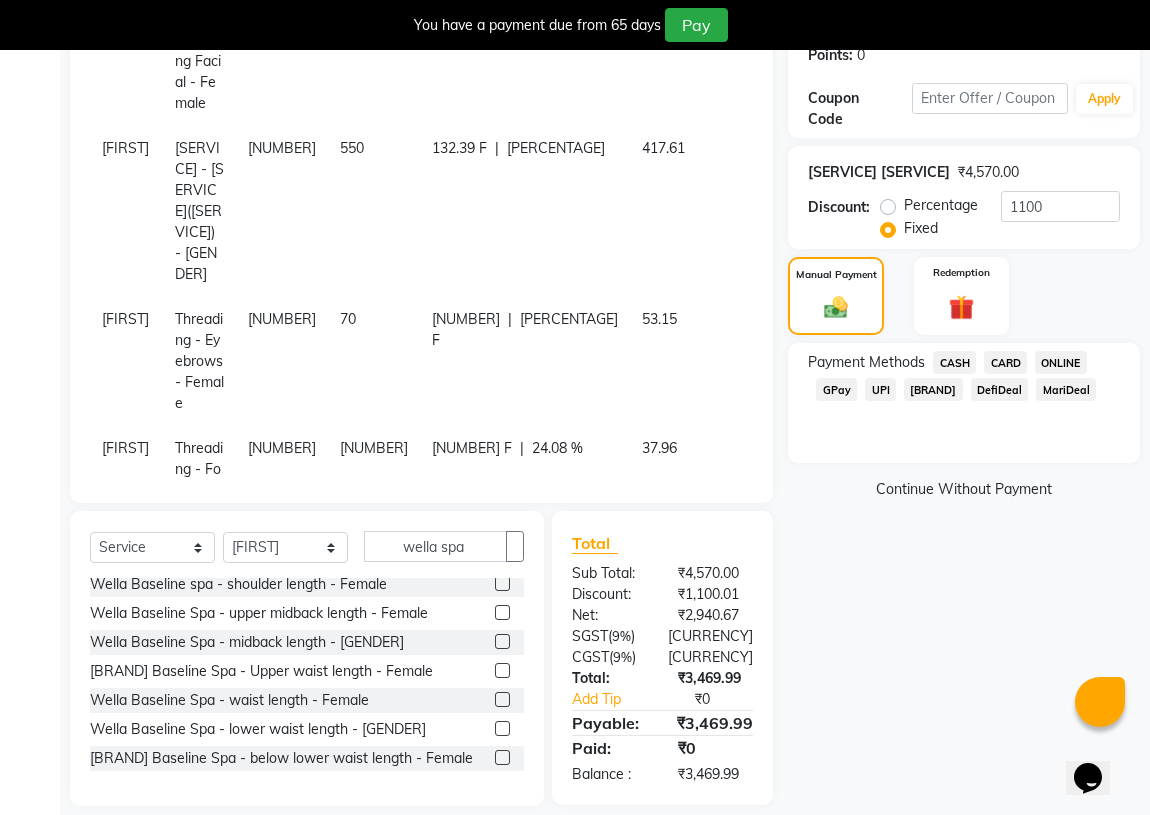 click on "ONLINE" at bounding box center (954, 362) 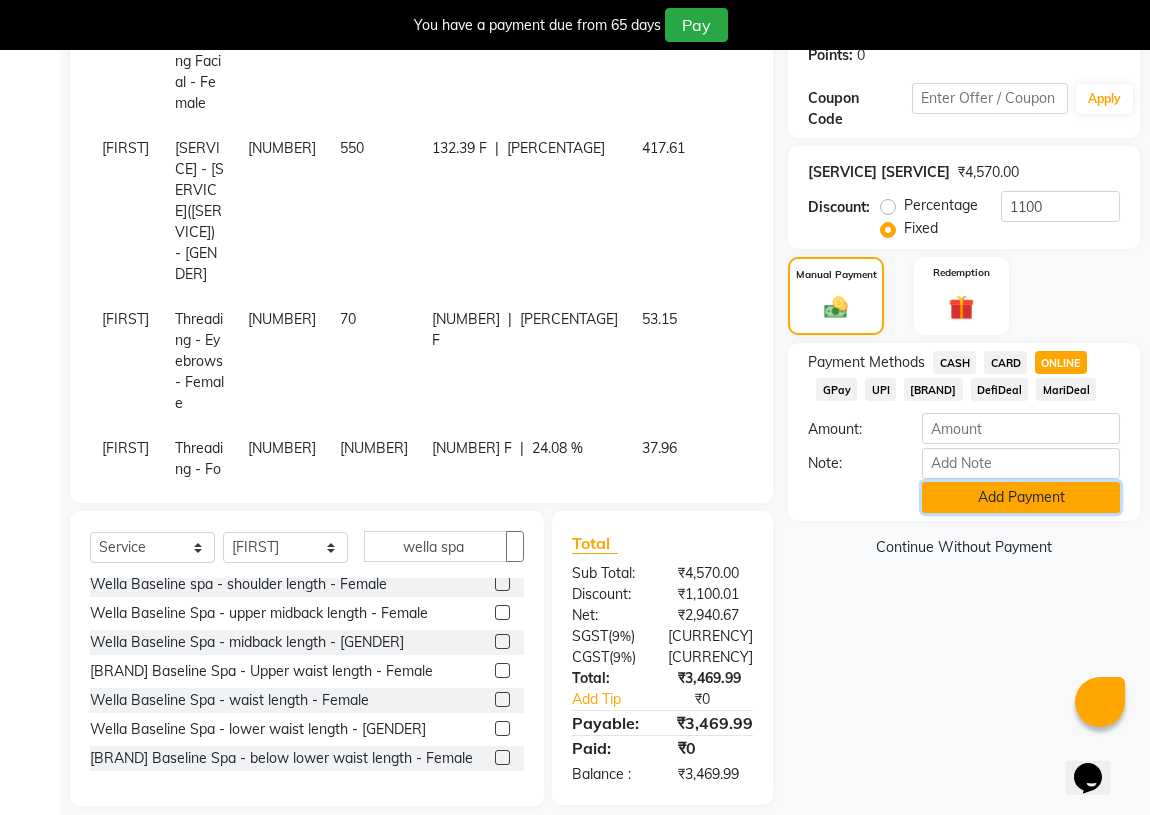 click on "Add Payment" at bounding box center [1021, 497] 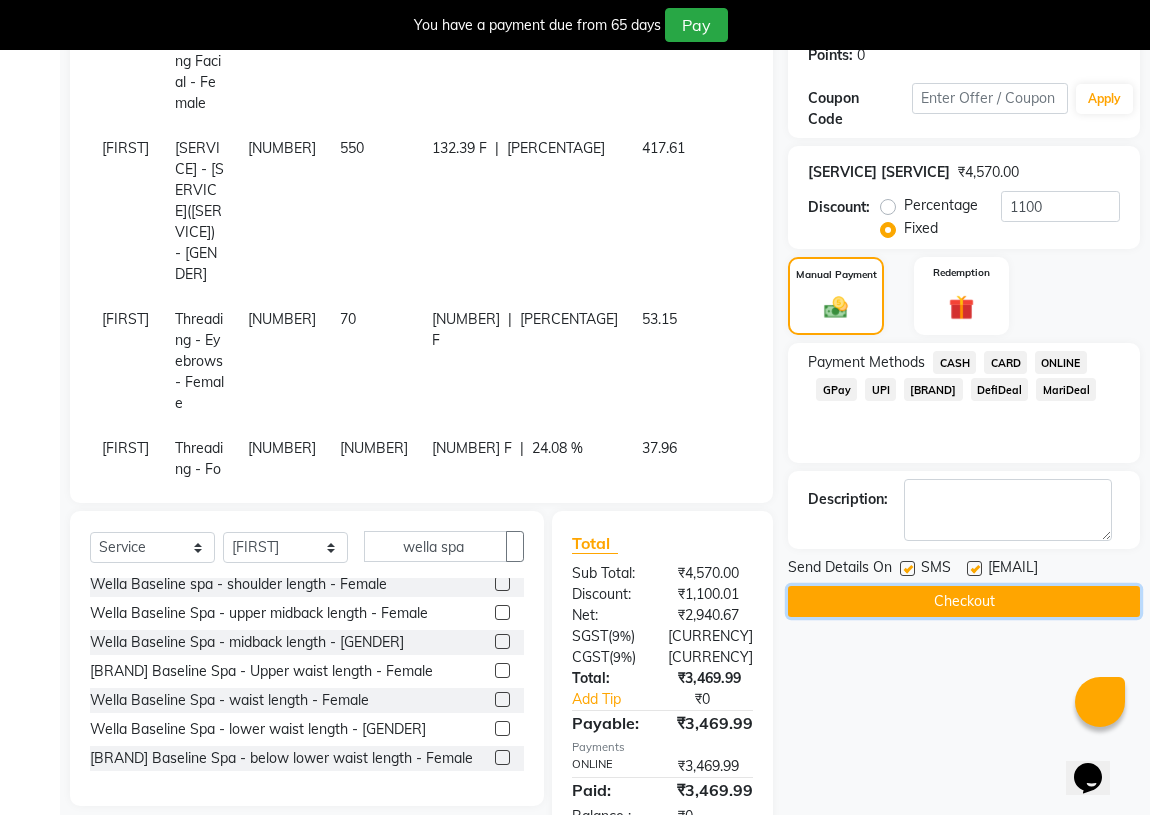 click on "Checkout" at bounding box center [964, 601] 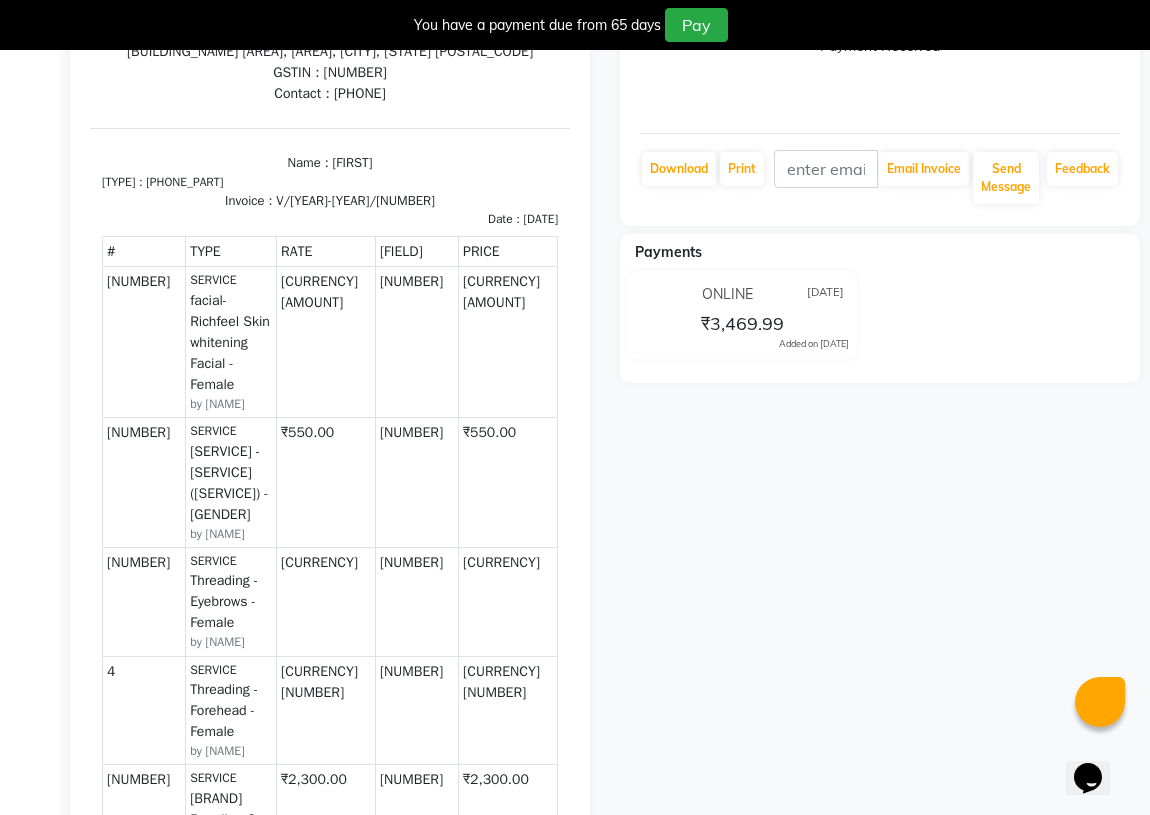 scroll, scrollTop: 0, scrollLeft: 0, axis: both 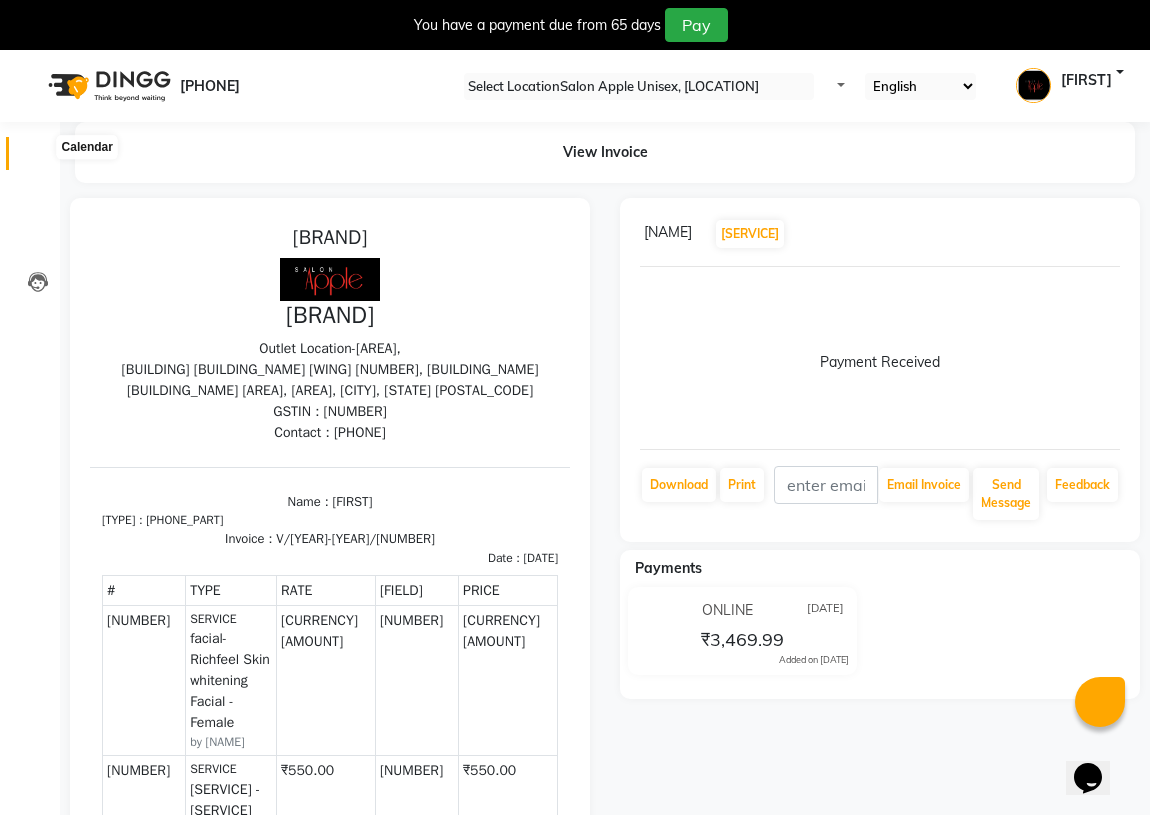 click at bounding box center [38, 158] 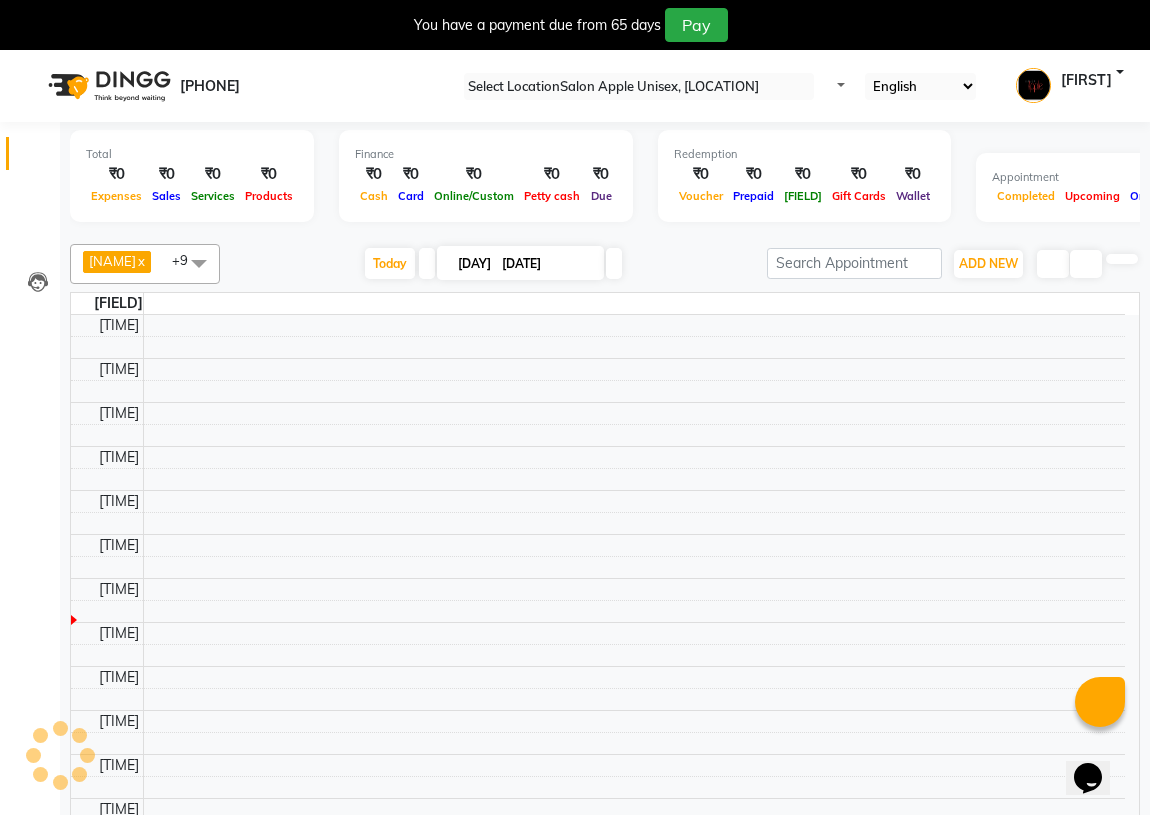scroll, scrollTop: 0, scrollLeft: 0, axis: both 